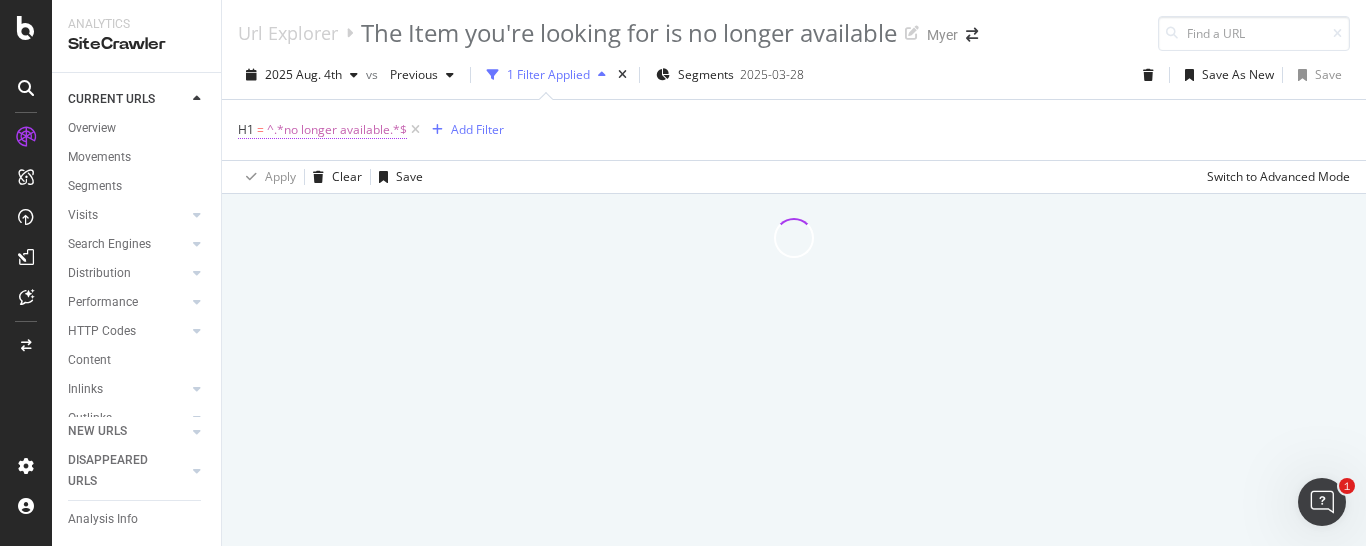 scroll, scrollTop: 0, scrollLeft: 0, axis: both 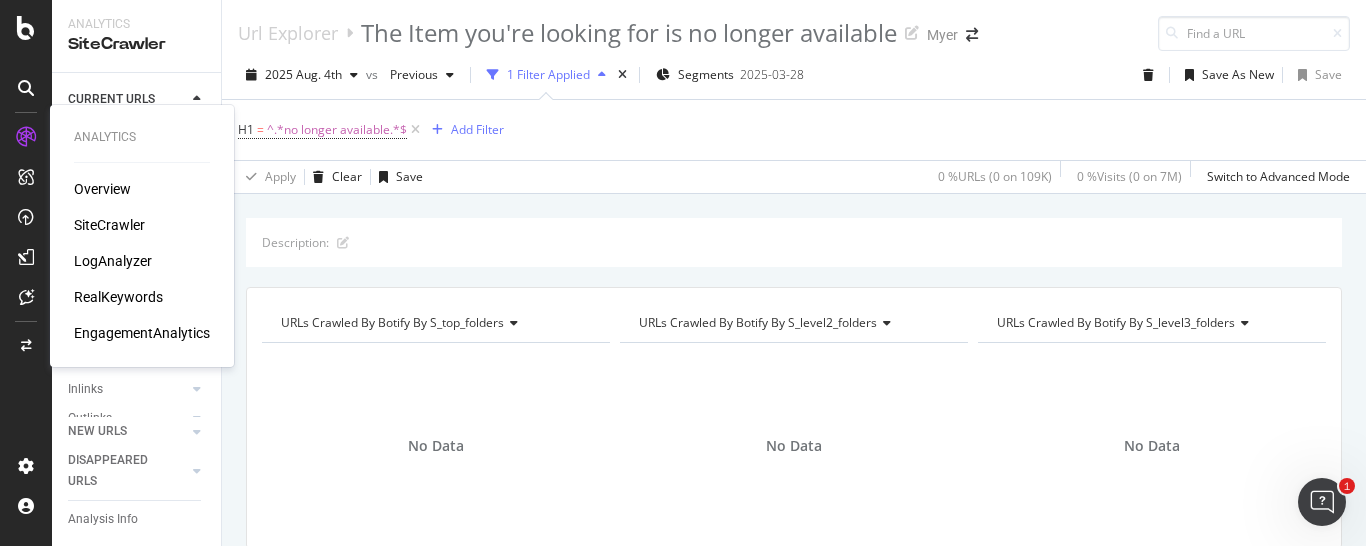 click on "SiteCrawler" at bounding box center [109, 225] 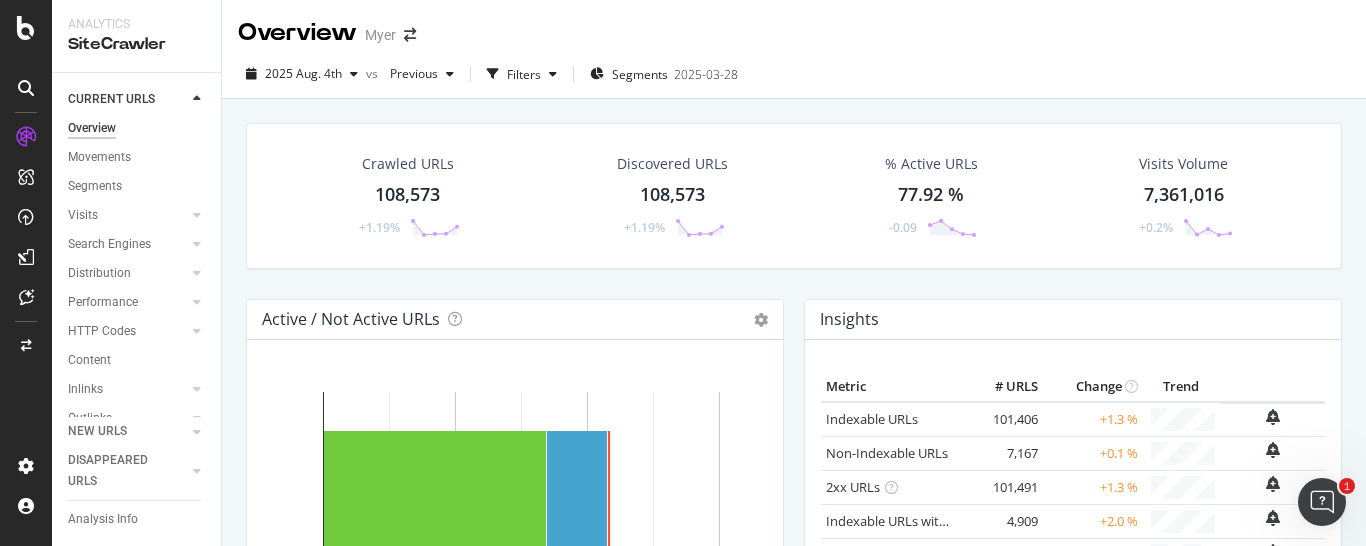 click on "108,573" at bounding box center [407, 195] 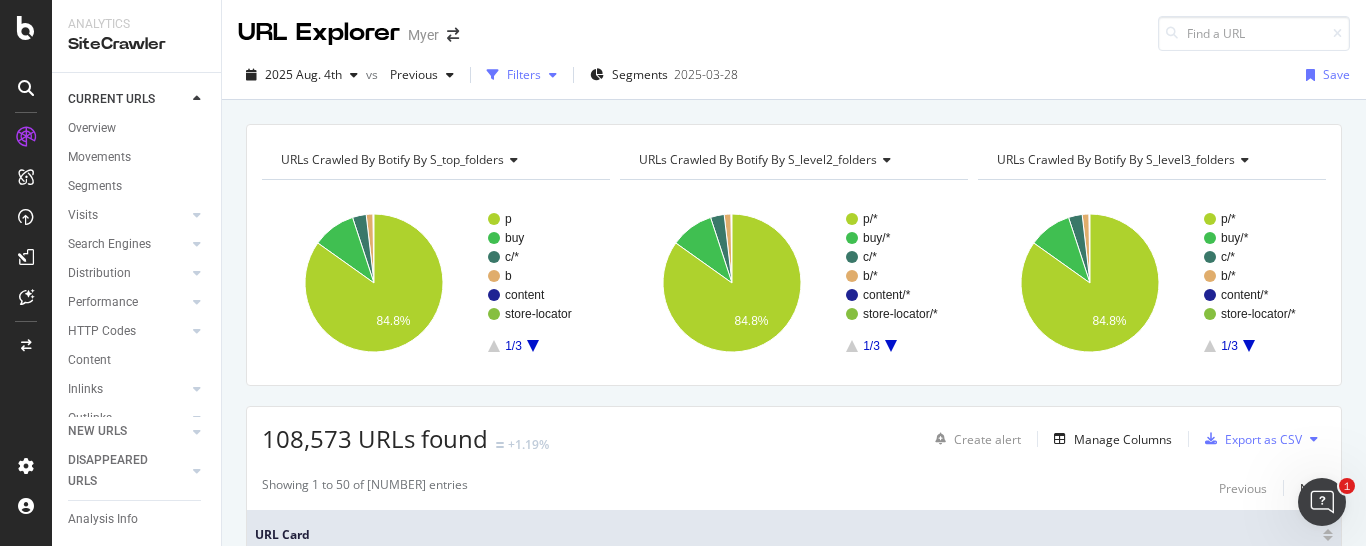 click on "Filters" at bounding box center [524, 74] 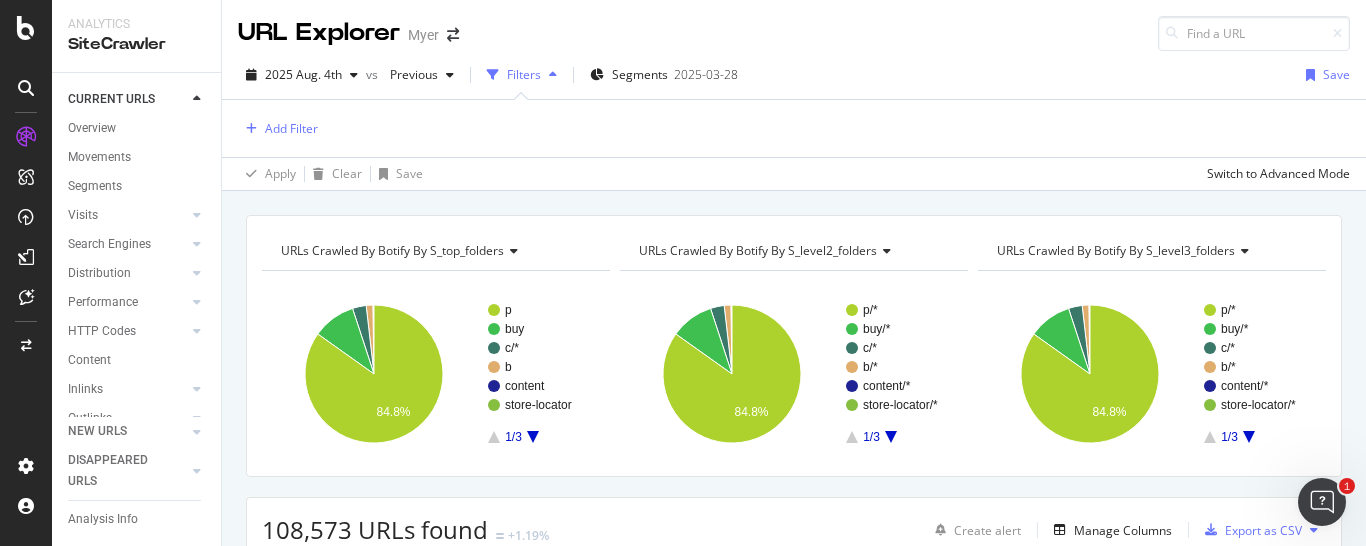 click on "Filters" at bounding box center (524, 74) 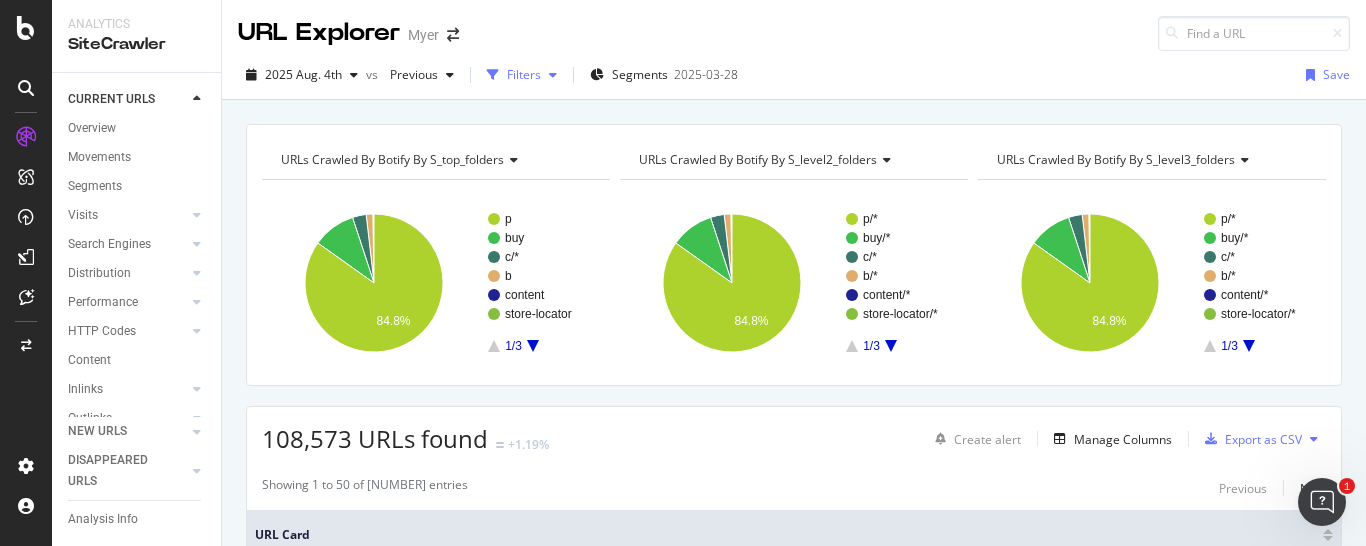 click on "Filters" at bounding box center (524, 74) 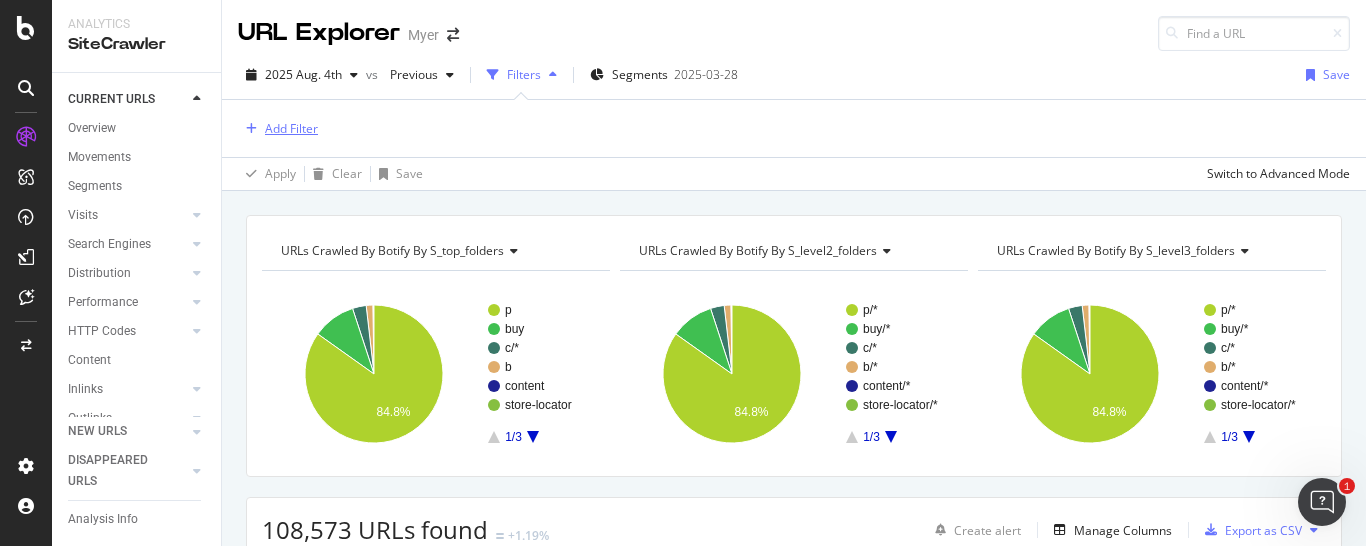 click on "Add Filter" at bounding box center [291, 128] 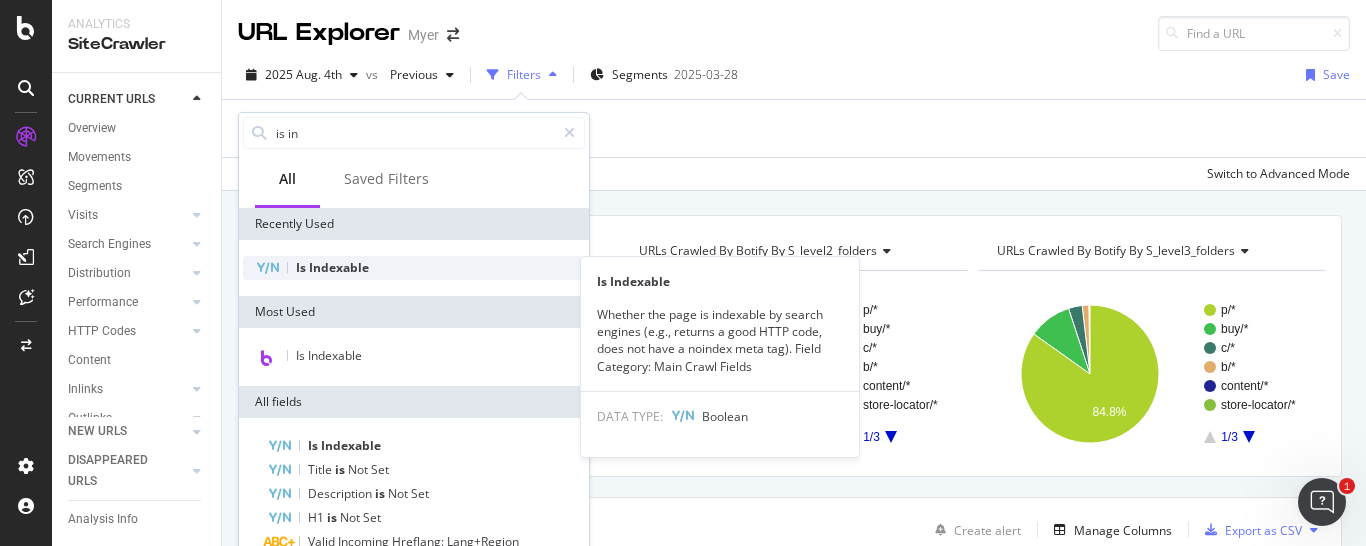 type on "is in" 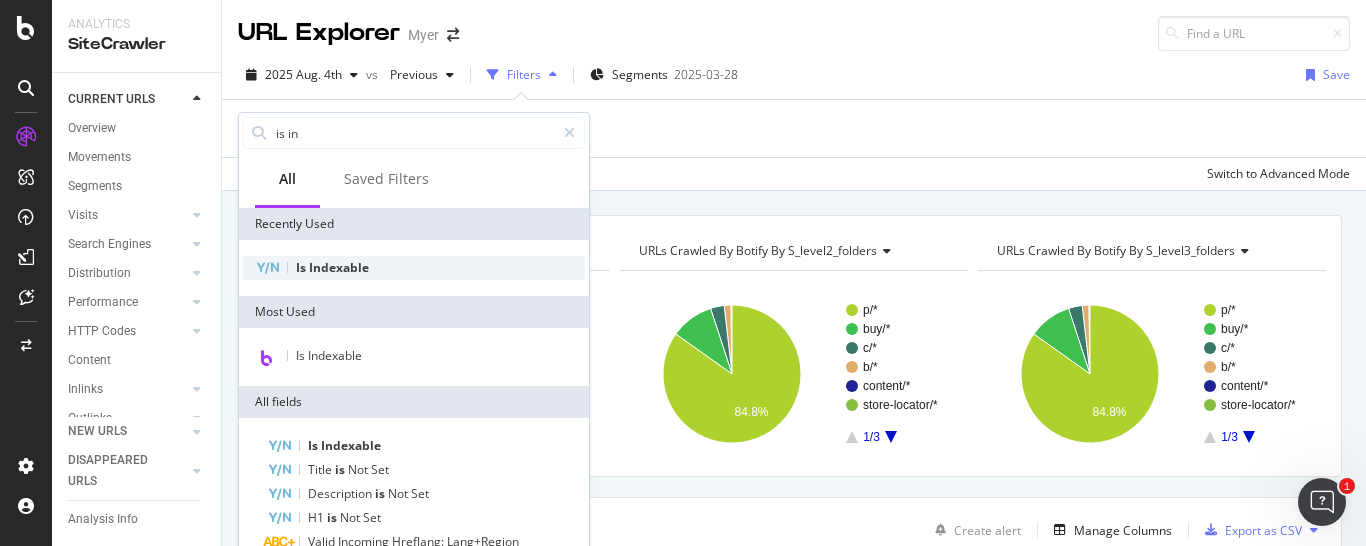 click on "Is   Indexable" at bounding box center (414, 268) 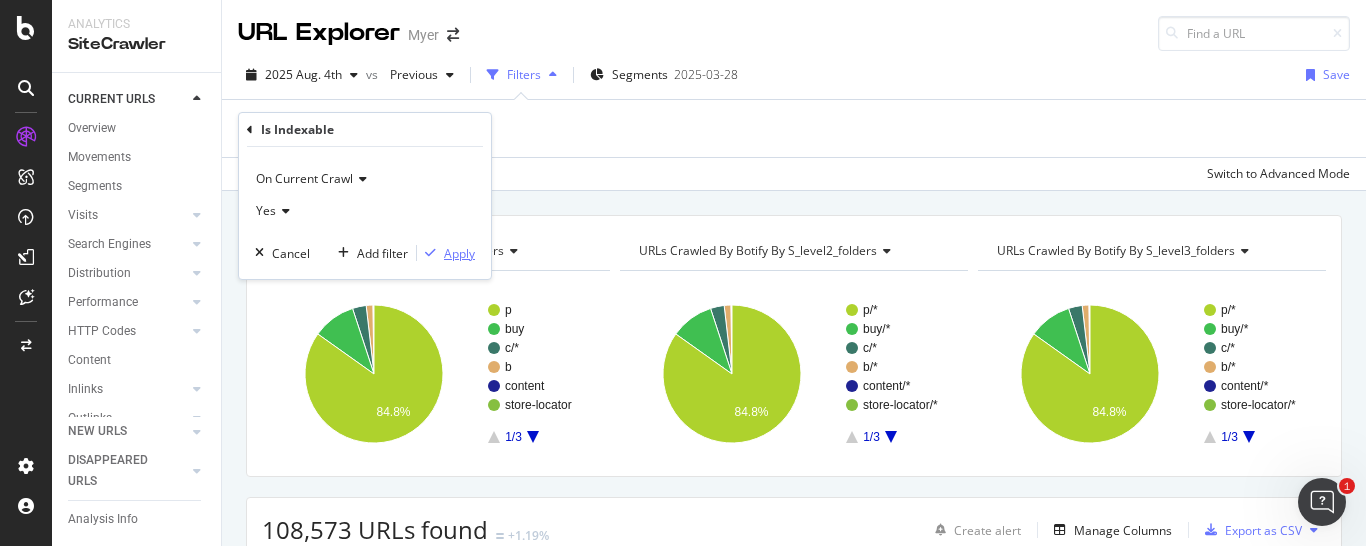 click at bounding box center [430, 253] 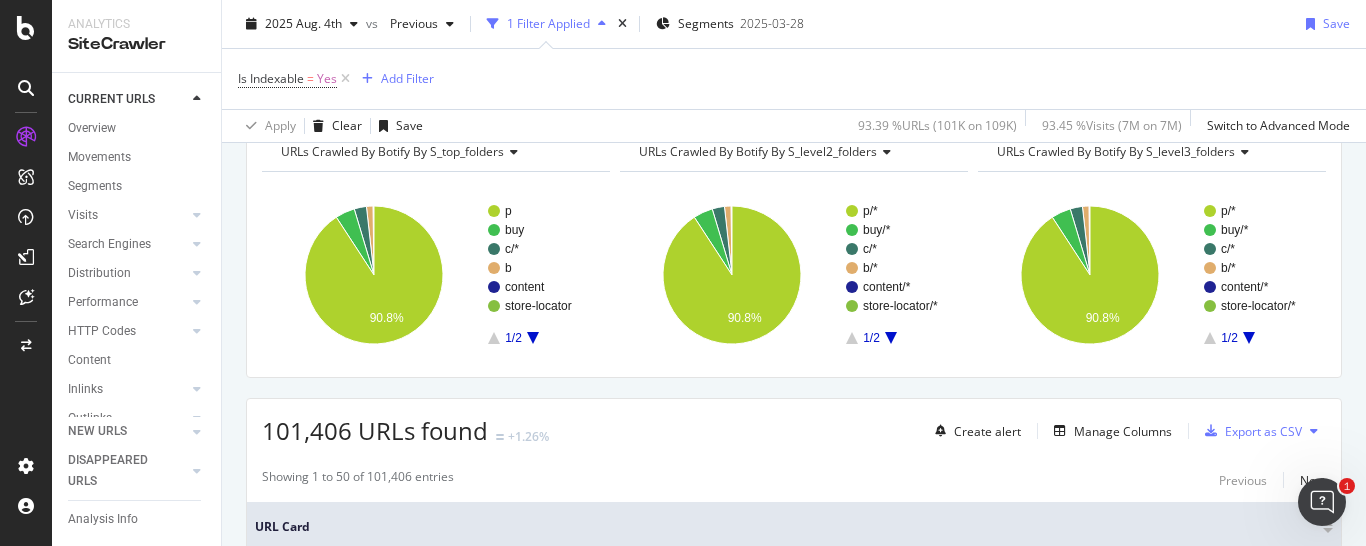 scroll, scrollTop: 0, scrollLeft: 0, axis: both 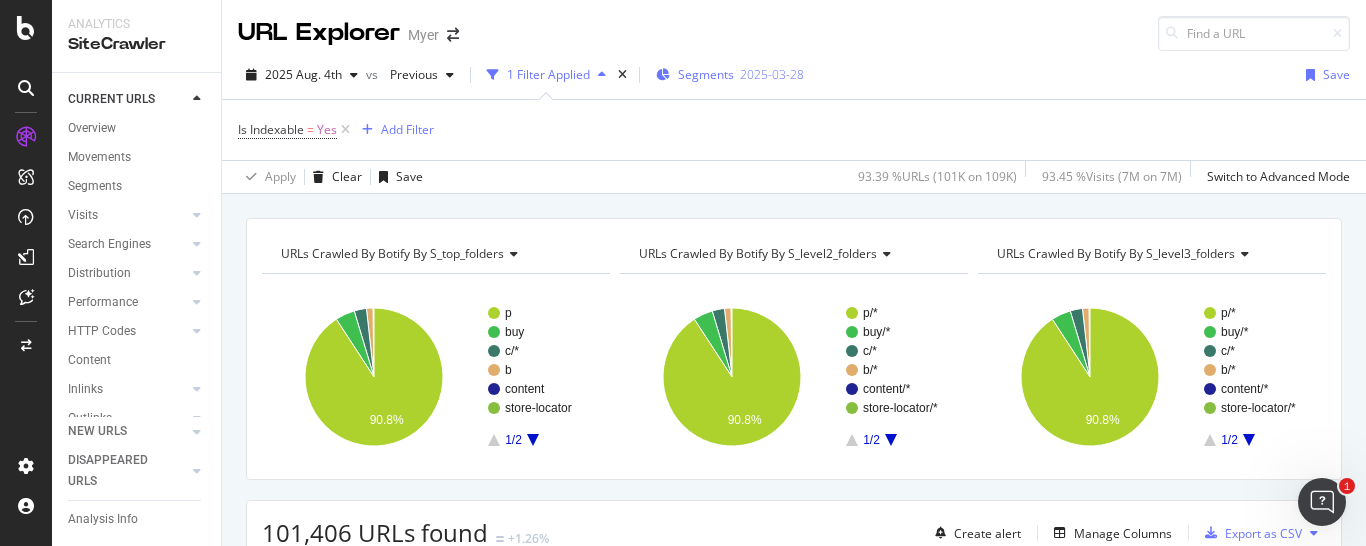 click on "Segments" at bounding box center [706, 74] 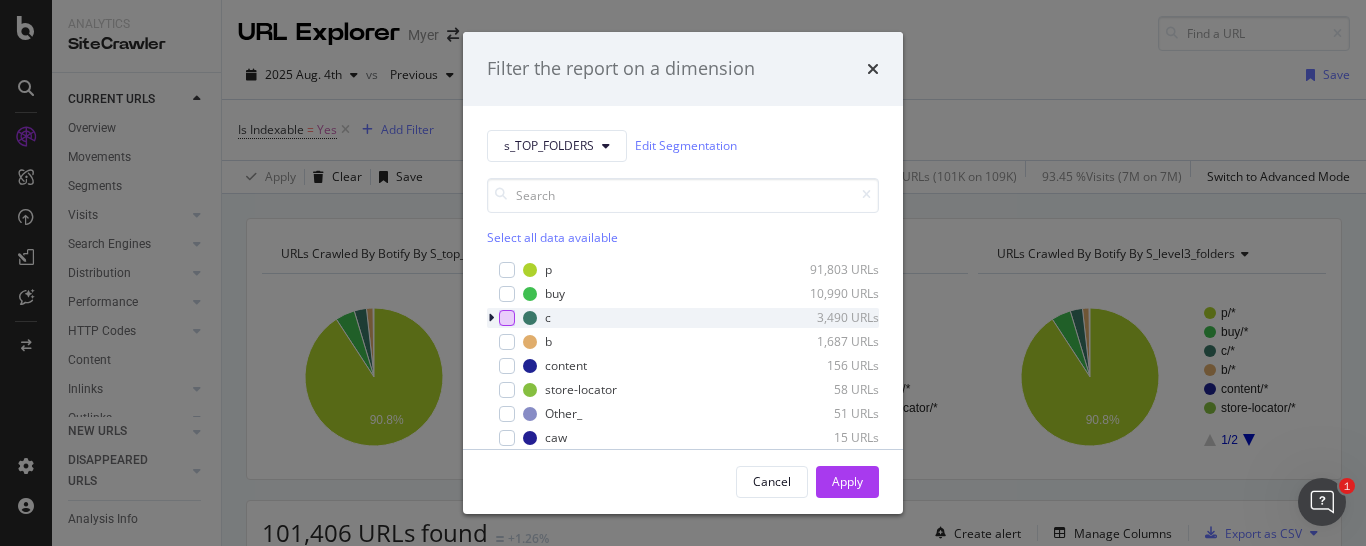 click at bounding box center [507, 318] 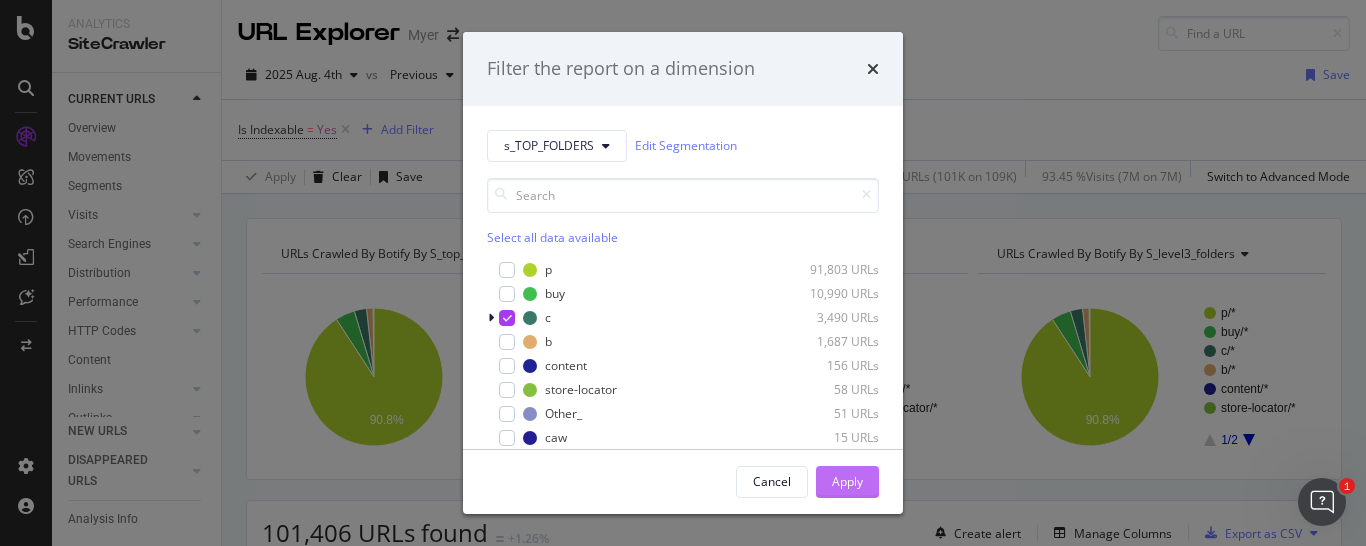 click on "Apply" at bounding box center [847, 481] 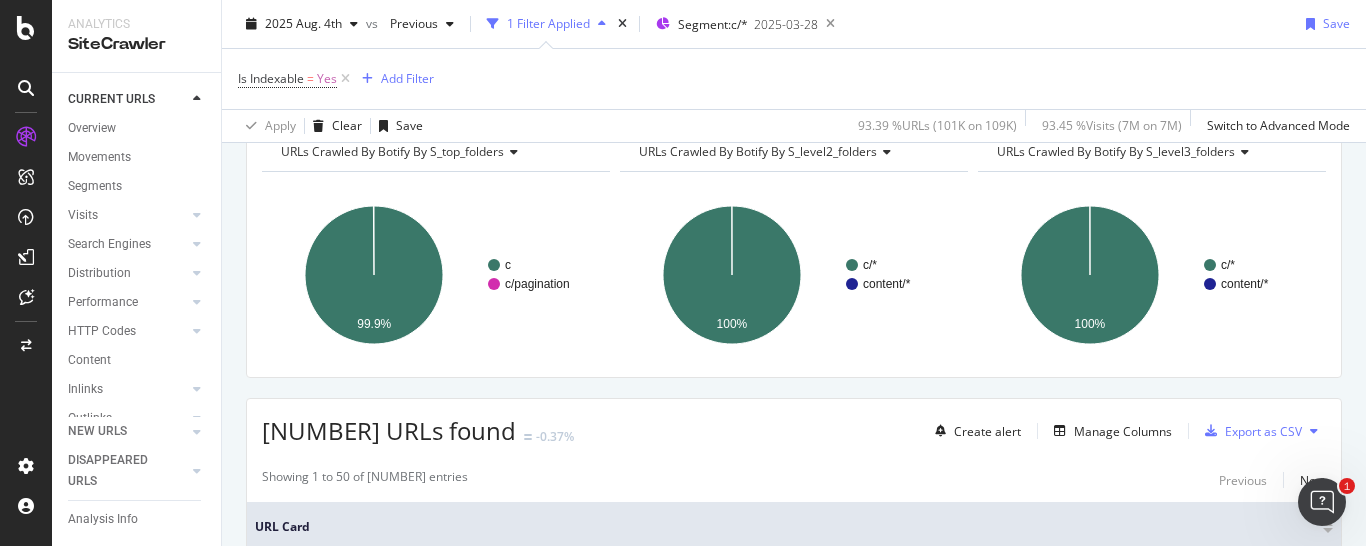 scroll, scrollTop: 0, scrollLeft: 0, axis: both 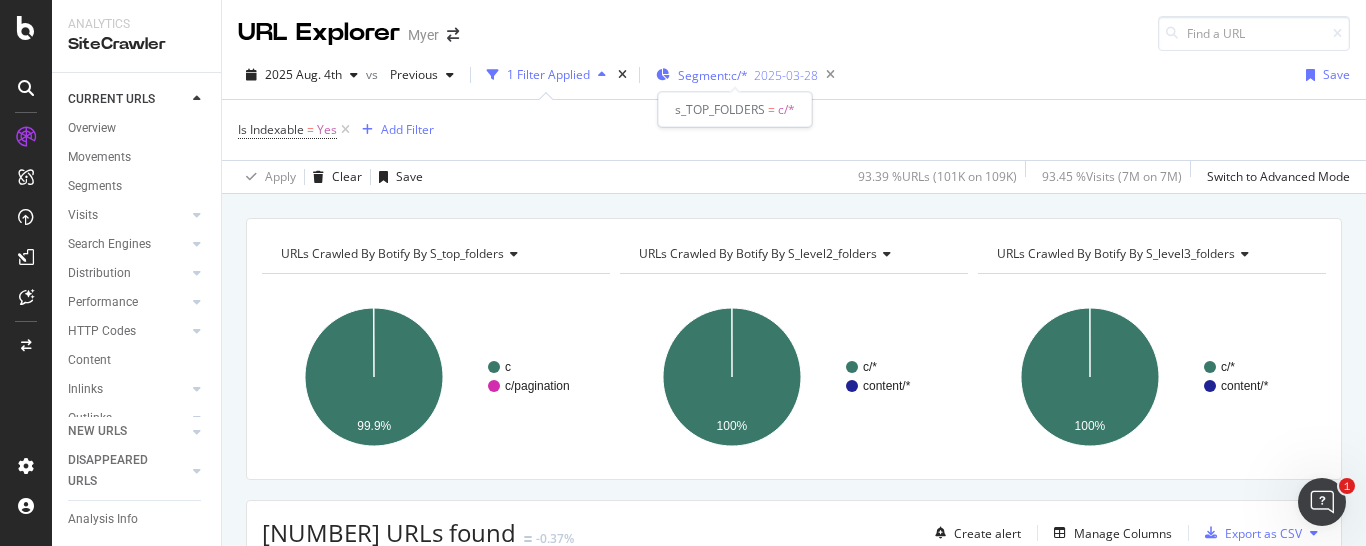 click on "2025-03-28" at bounding box center (786, 75) 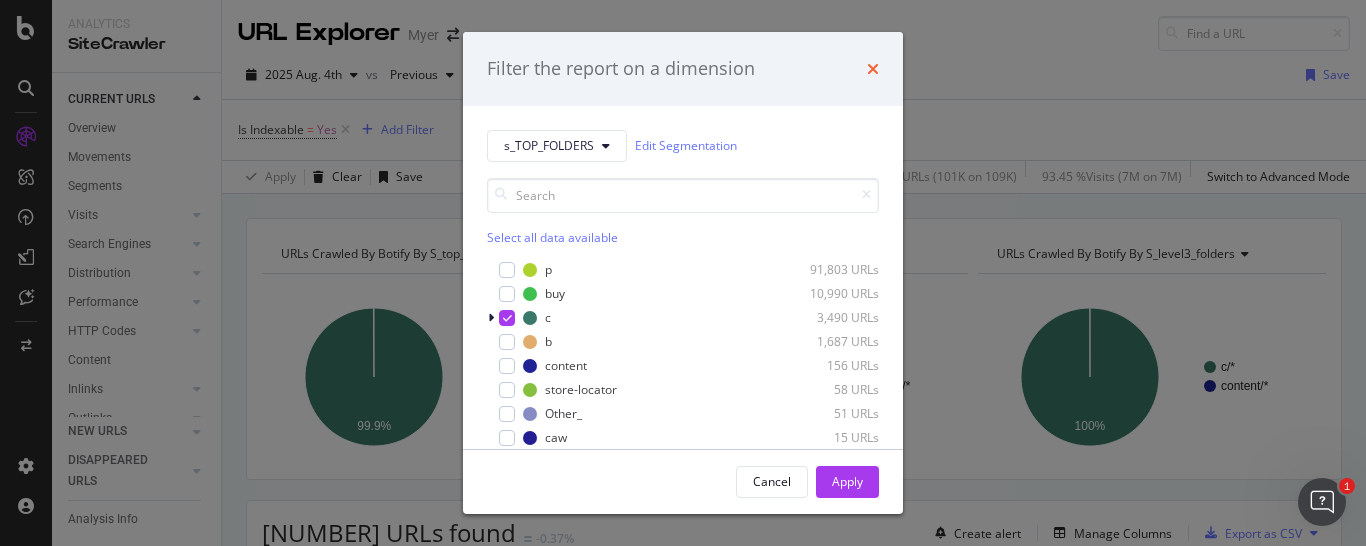 click at bounding box center (873, 69) 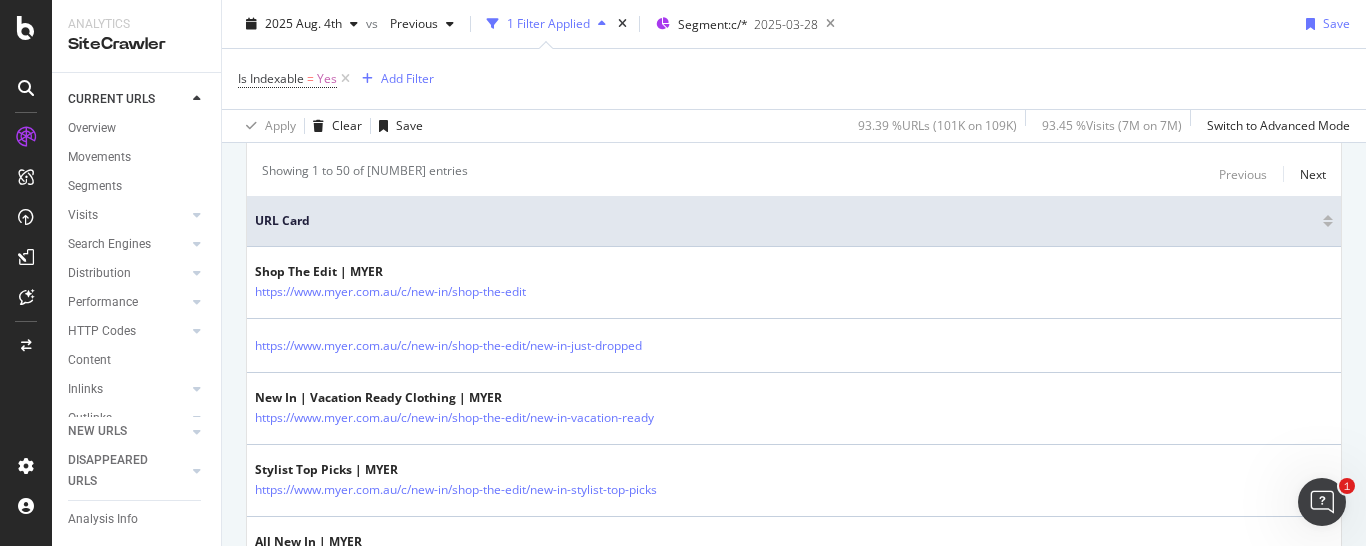 scroll, scrollTop: 204, scrollLeft: 0, axis: vertical 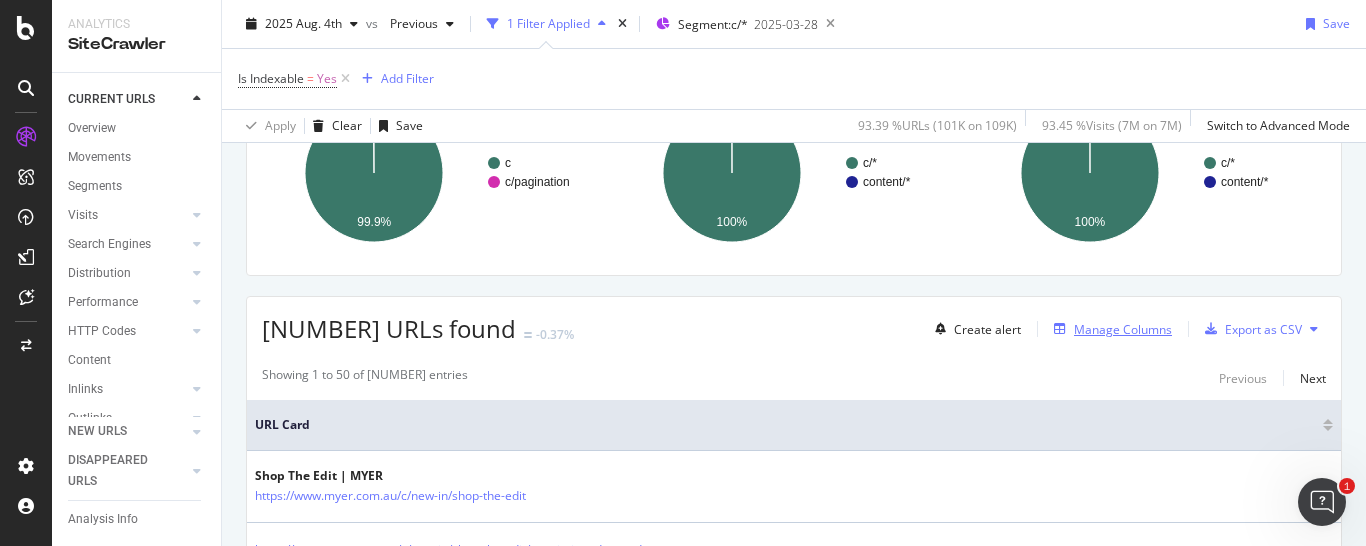 click on "Manage Columns" at bounding box center [1109, 329] 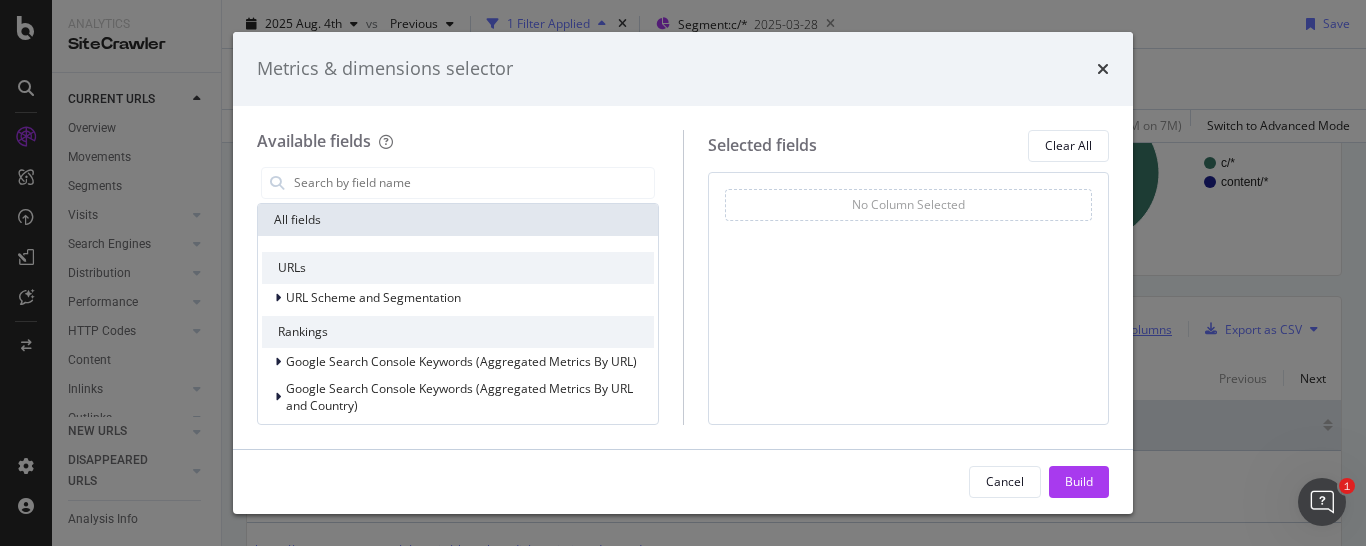 scroll, scrollTop: 204, scrollLeft: 0, axis: vertical 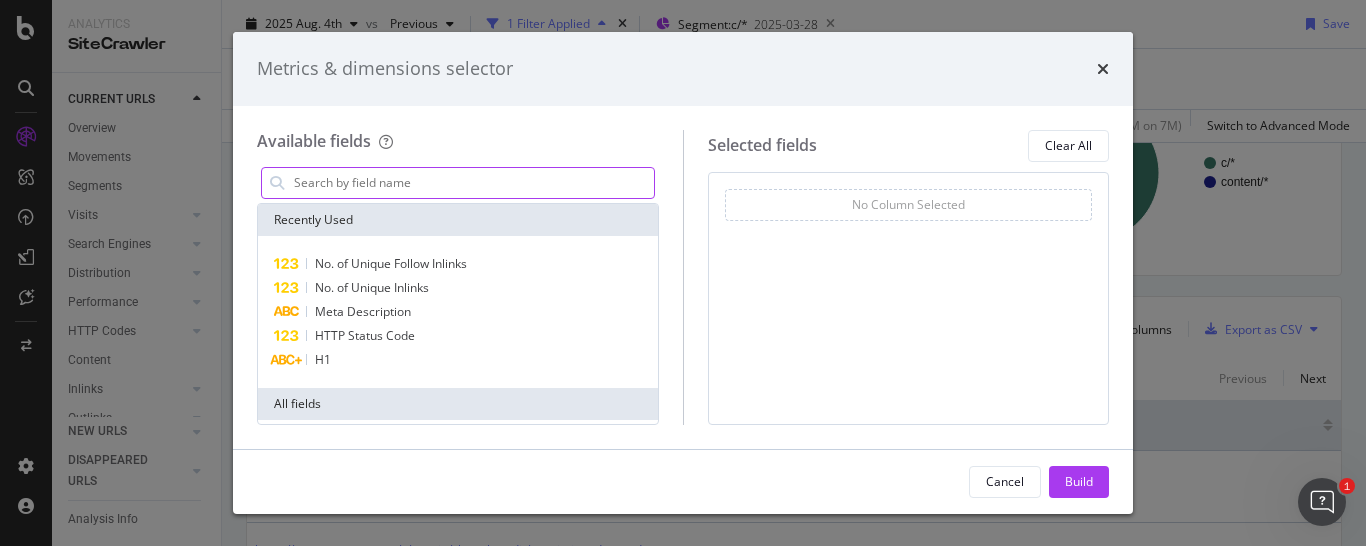 click at bounding box center (473, 183) 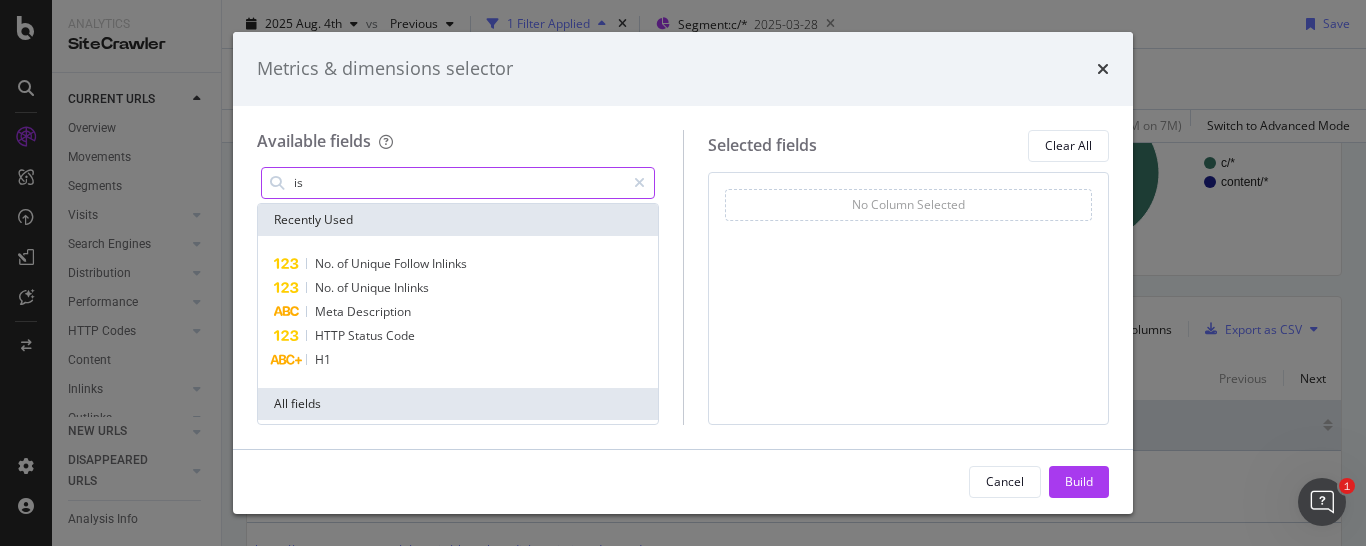 type on "is i" 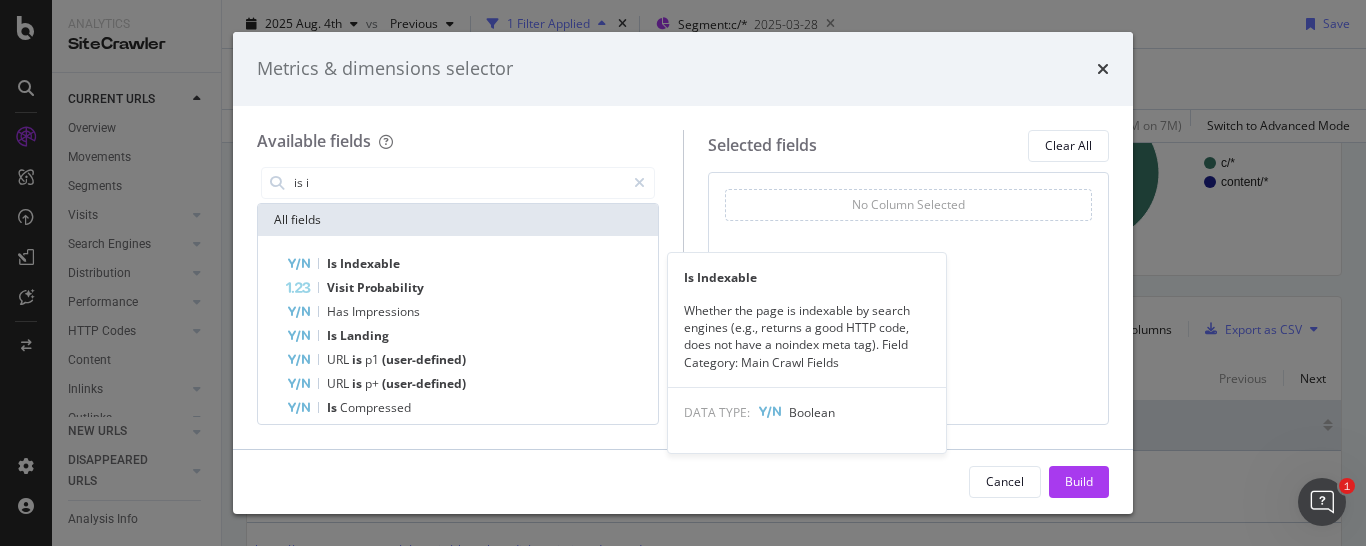 click at bounding box center [639, 183] 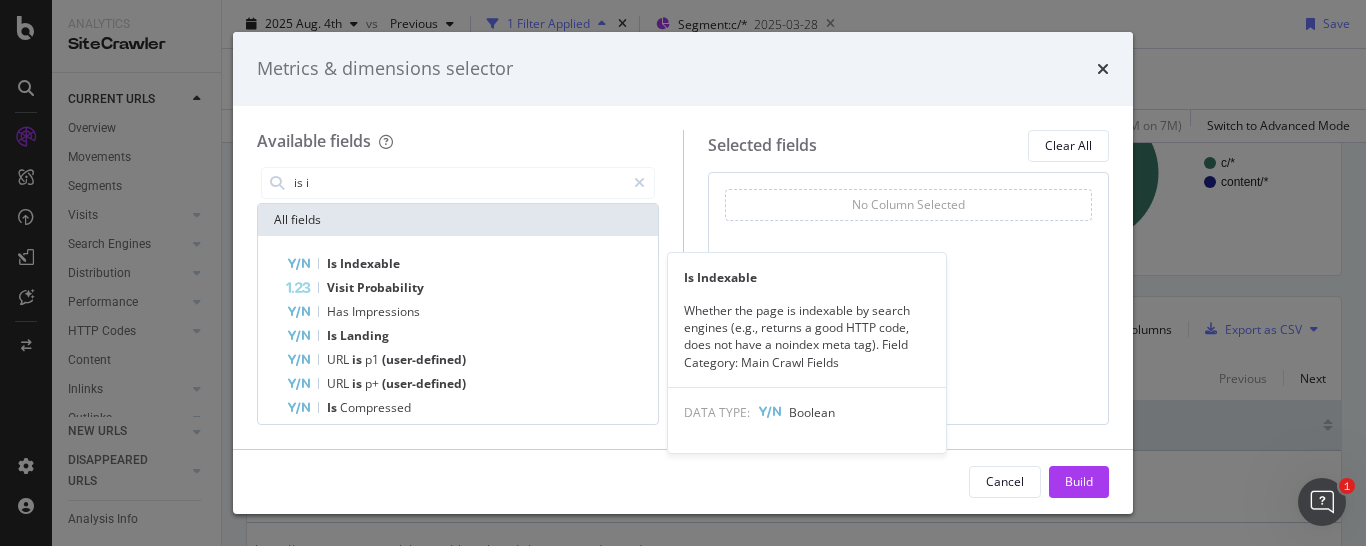 click at bounding box center (1103, 69) 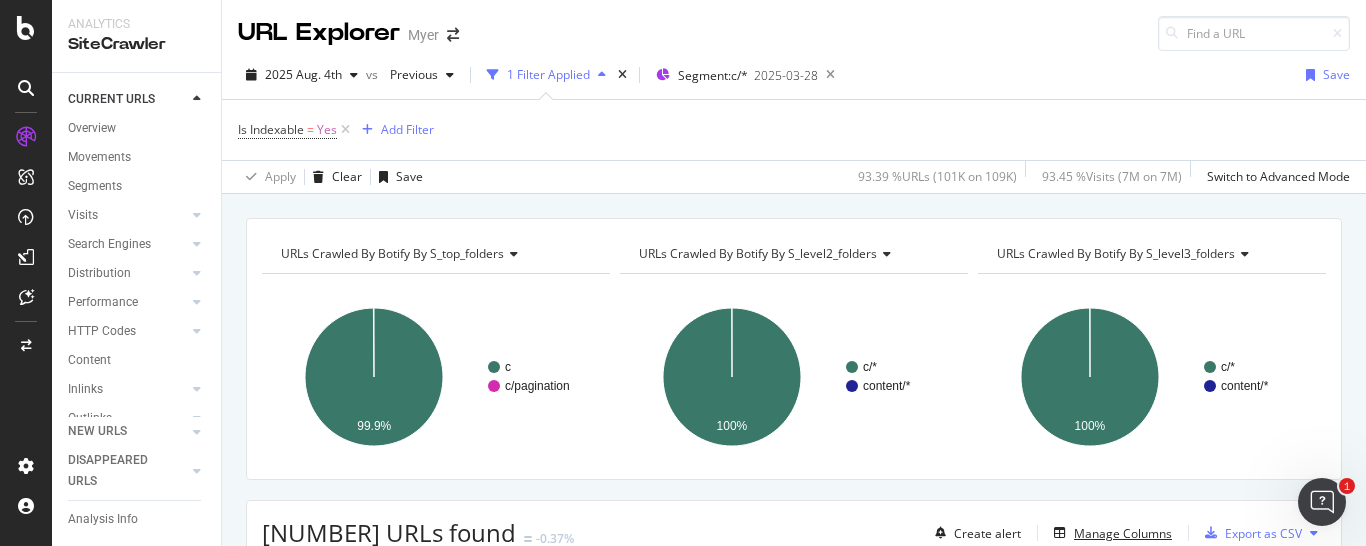 scroll, scrollTop: 102, scrollLeft: 0, axis: vertical 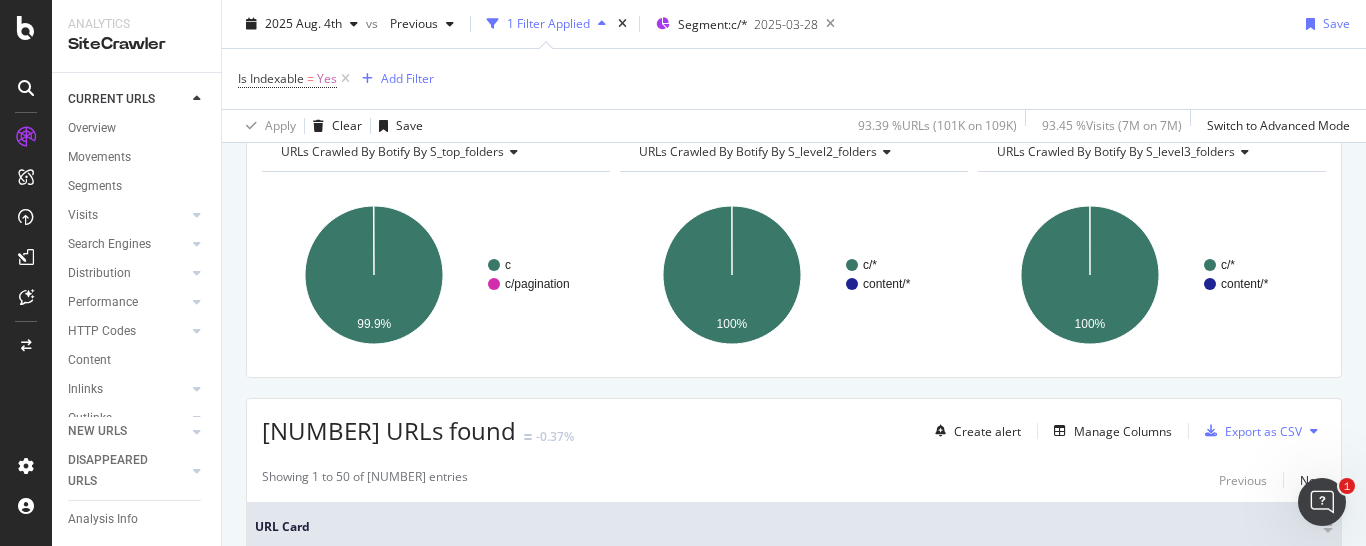 click at bounding box center [511, 152] 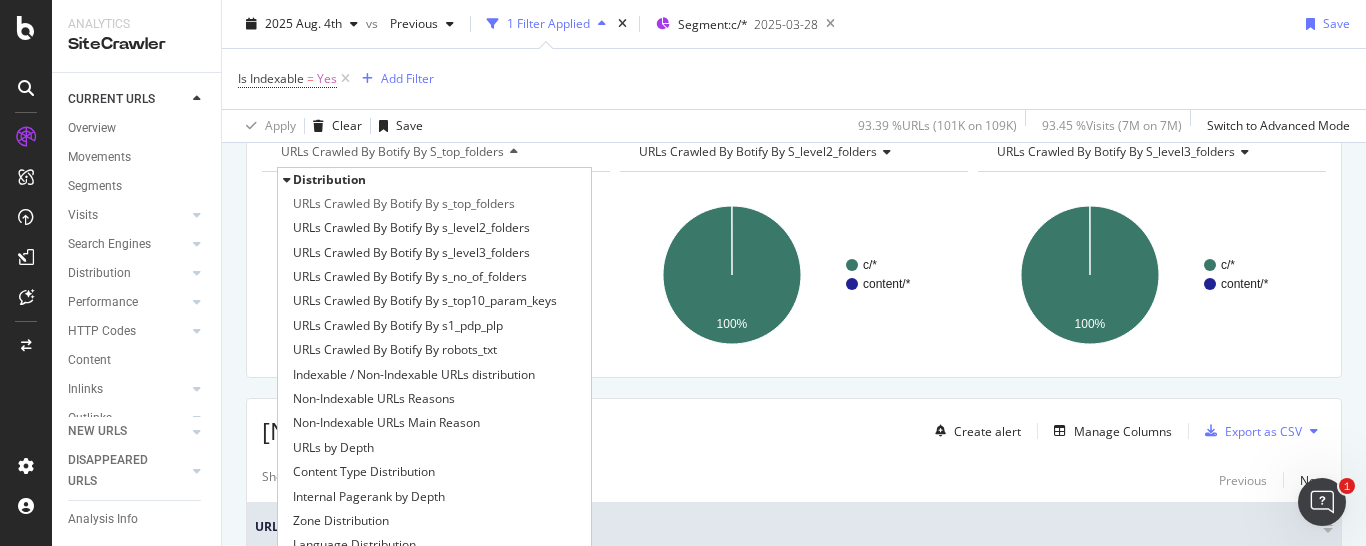 click at bounding box center (511, 152) 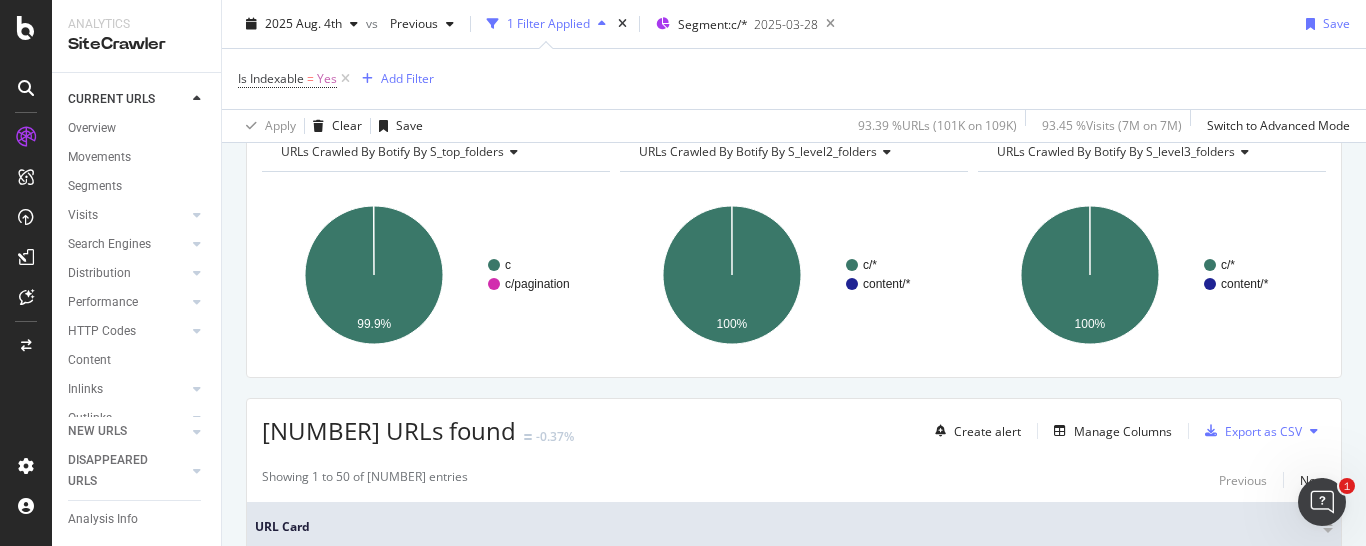scroll, scrollTop: 0, scrollLeft: 0, axis: both 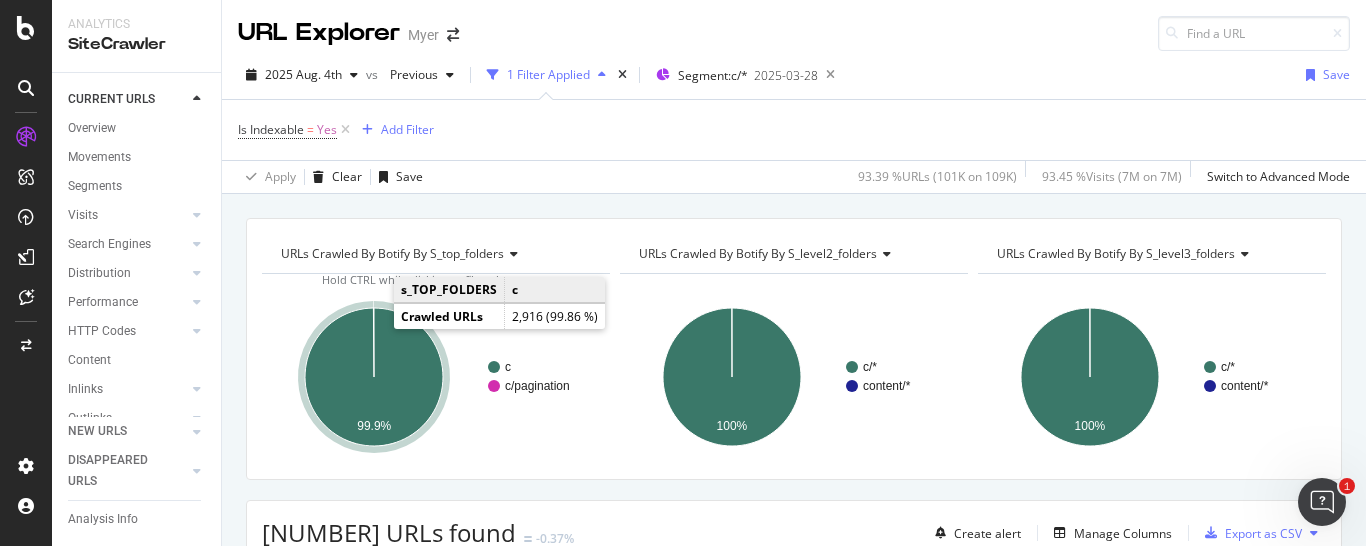 click 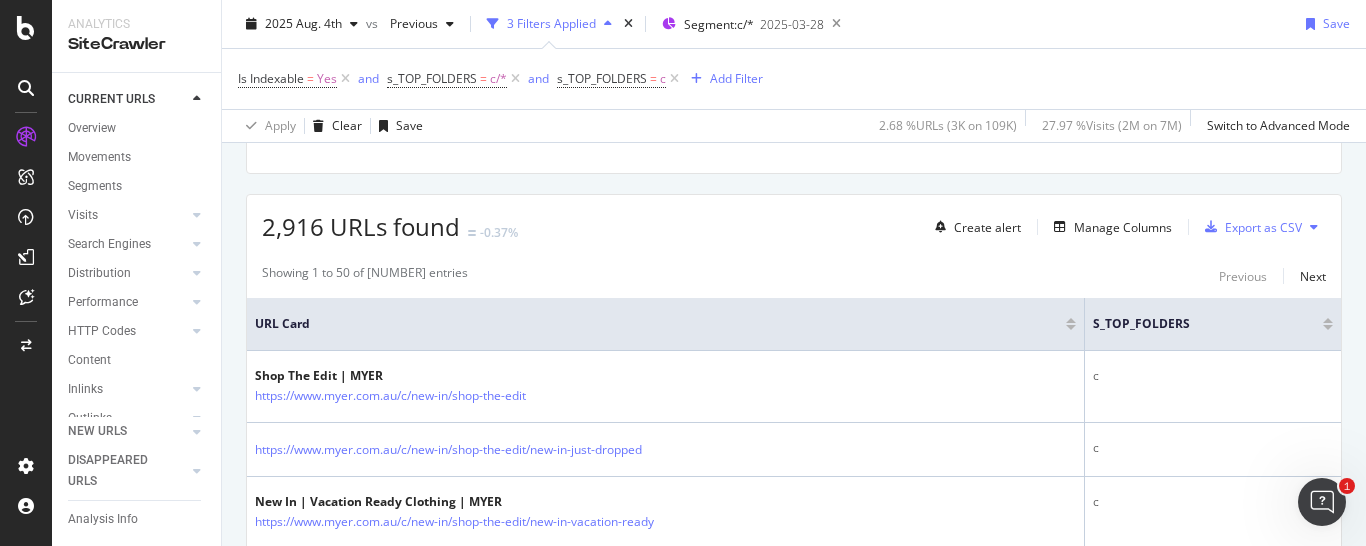 scroll, scrollTop: 0, scrollLeft: 0, axis: both 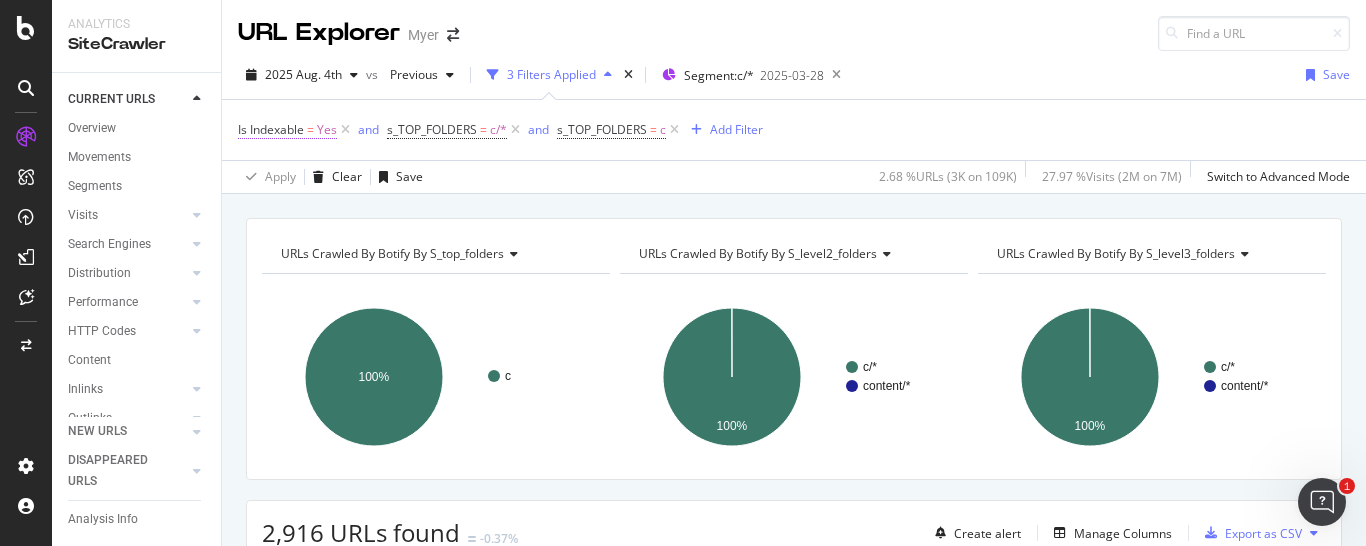 click on "Is Indexable" at bounding box center (271, 129) 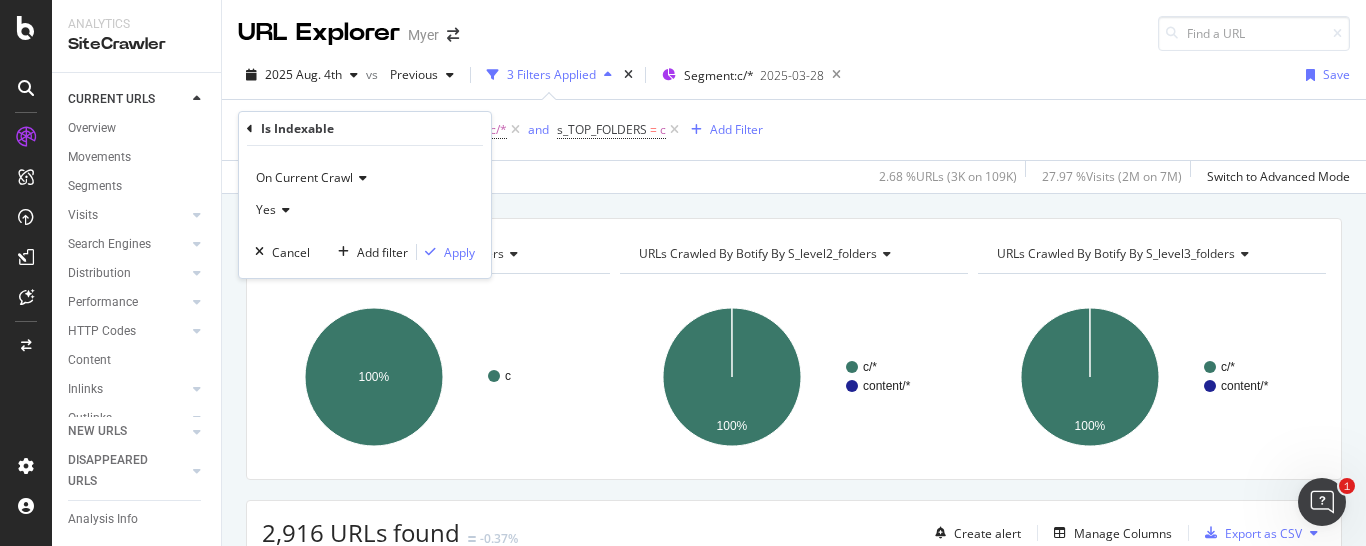 click on "URL Explorer Myer" at bounding box center (794, 25) 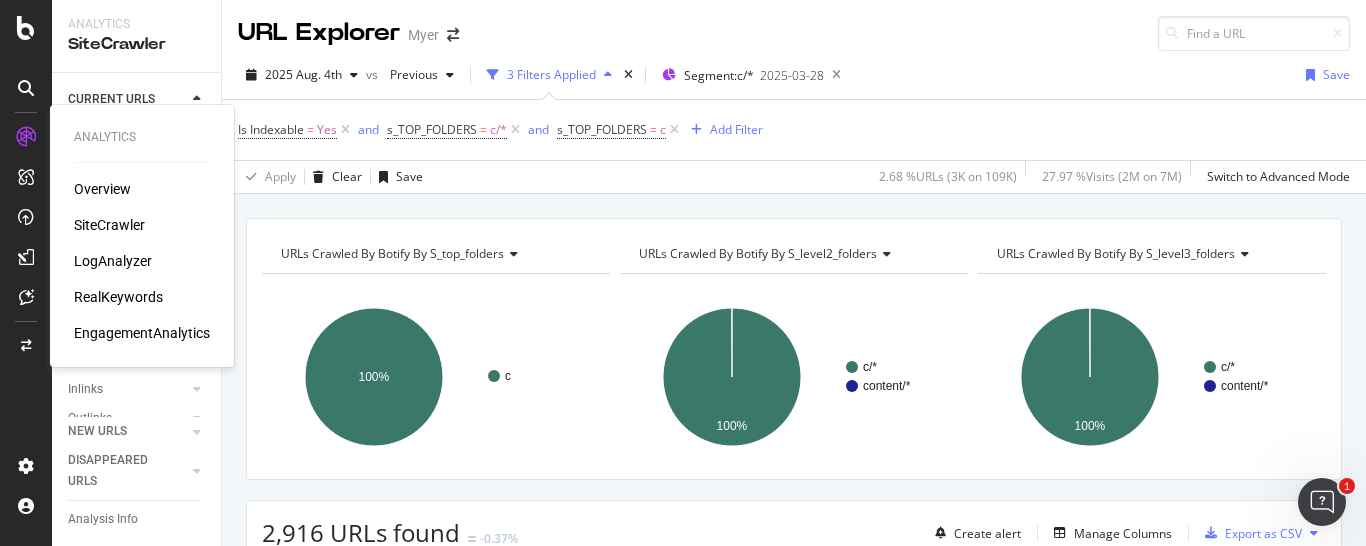 click on "RealKeywords" at bounding box center [118, 297] 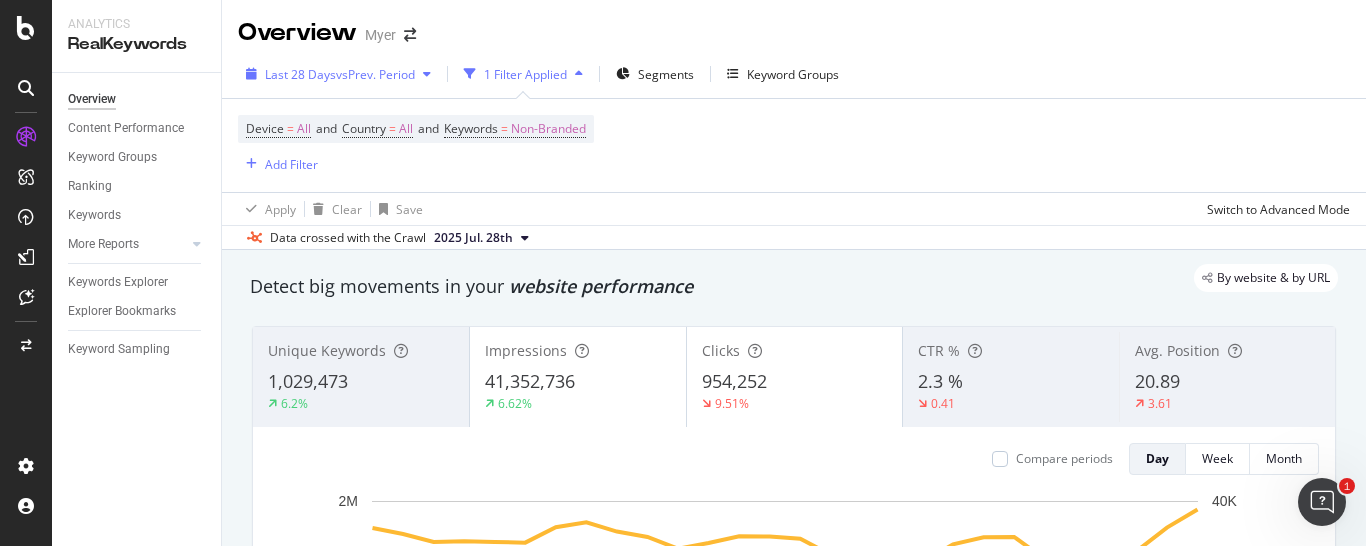 click on "vs  Prev. Period" at bounding box center [375, 74] 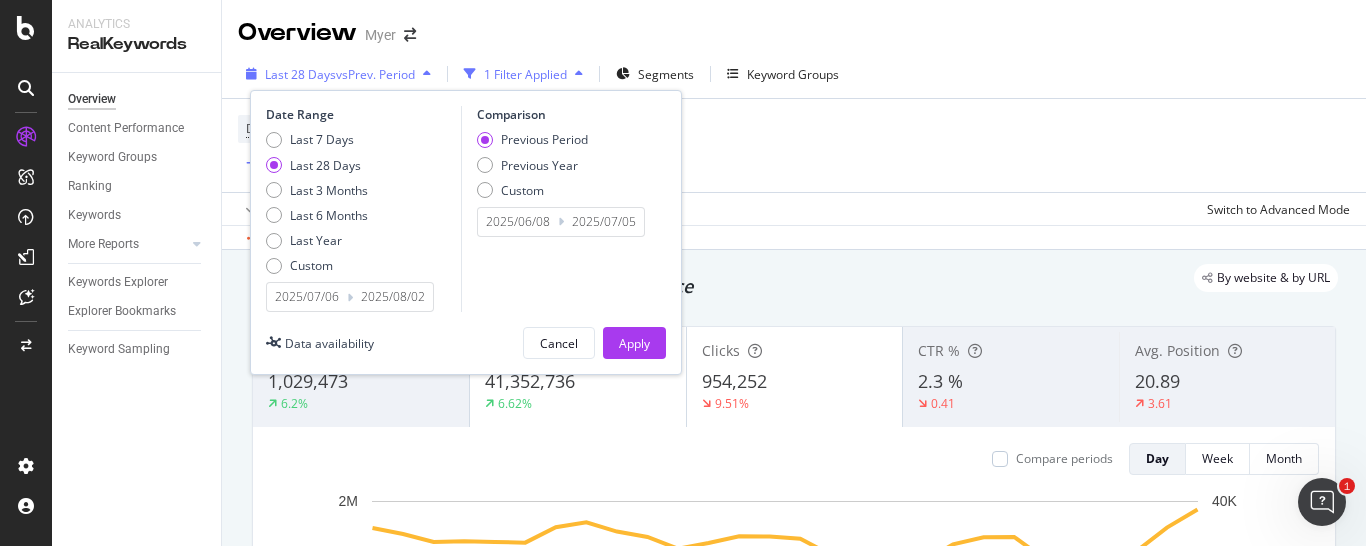 click at bounding box center [427, 74] 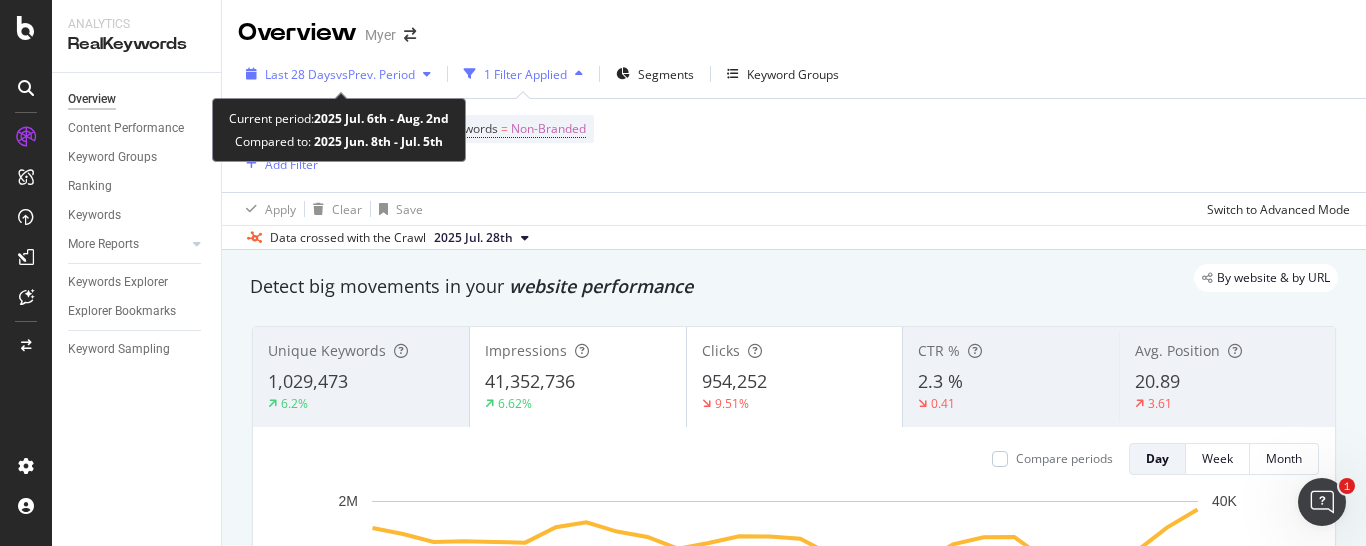 click at bounding box center [427, 74] 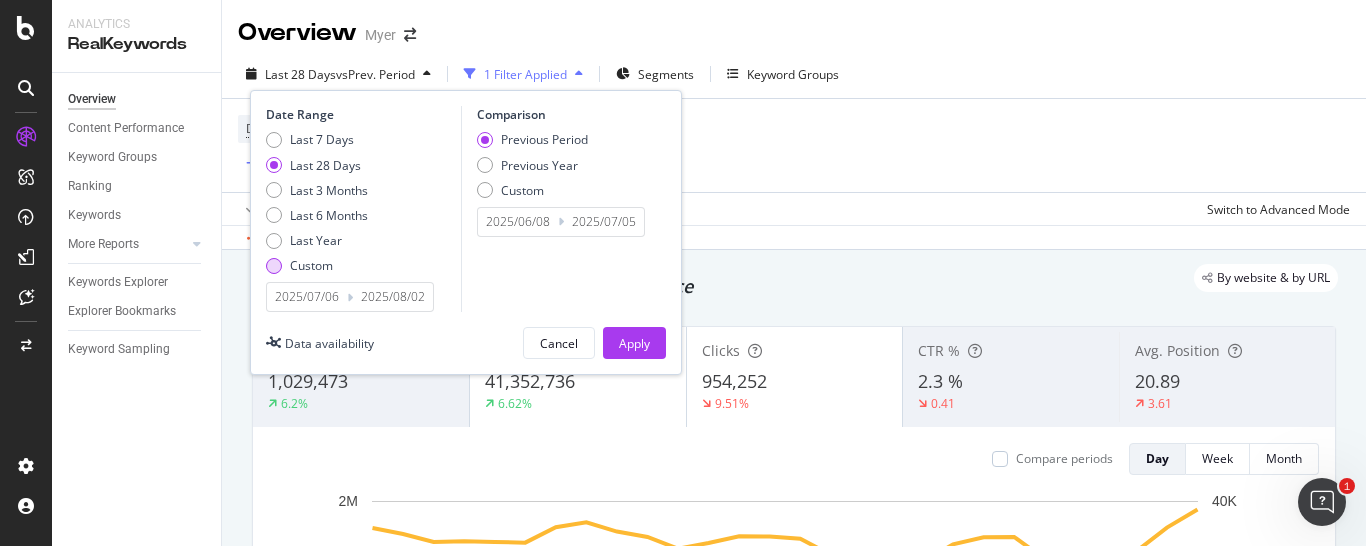 click at bounding box center (274, 266) 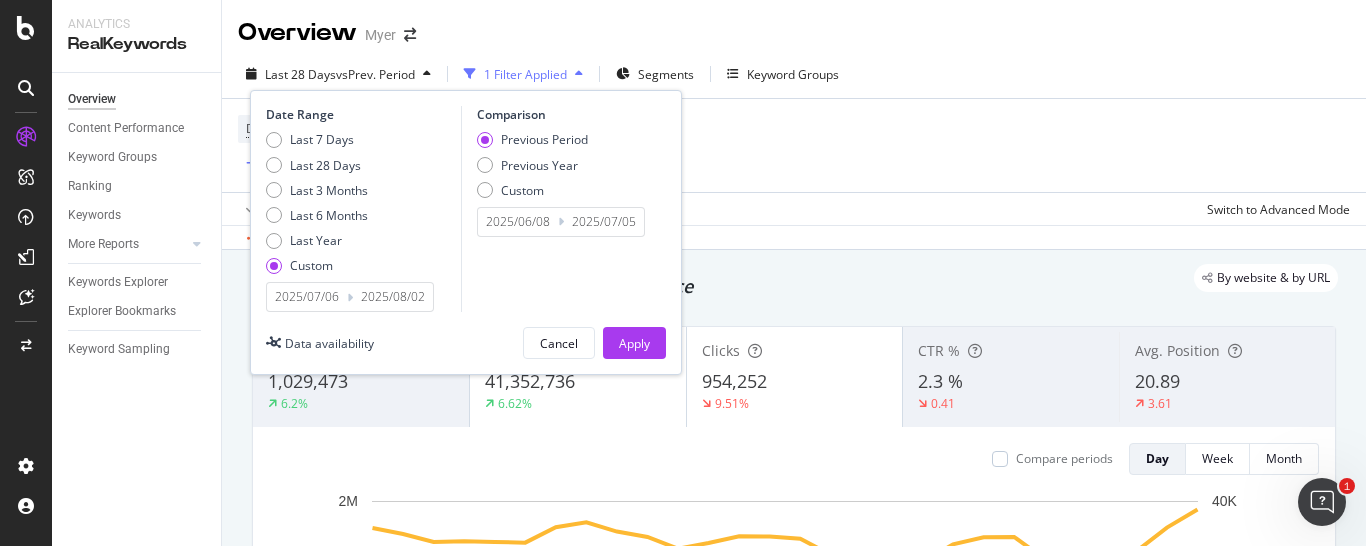 click on "2025/06/08" at bounding box center [518, 222] 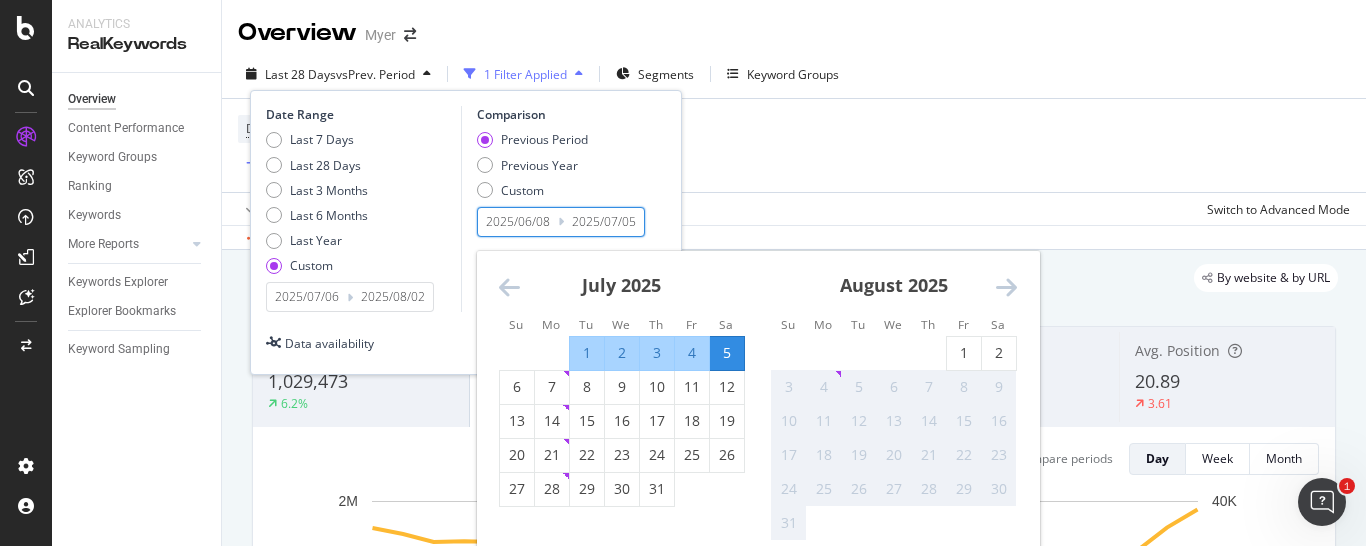 click on "1" at bounding box center [587, 353] 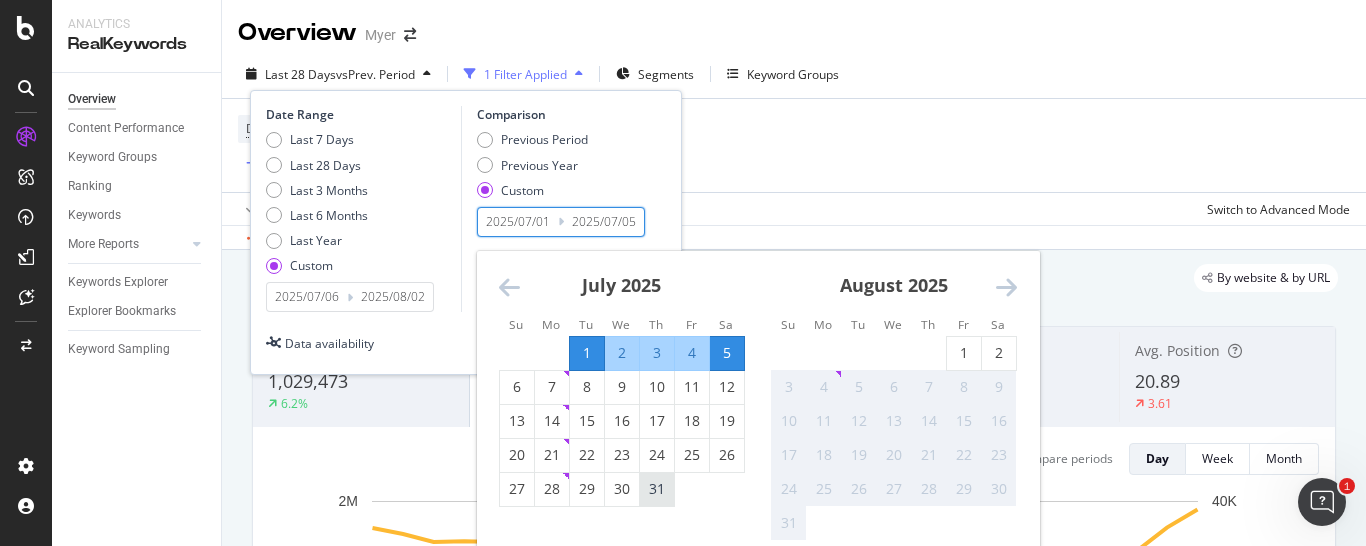 click on "31" at bounding box center [657, 489] 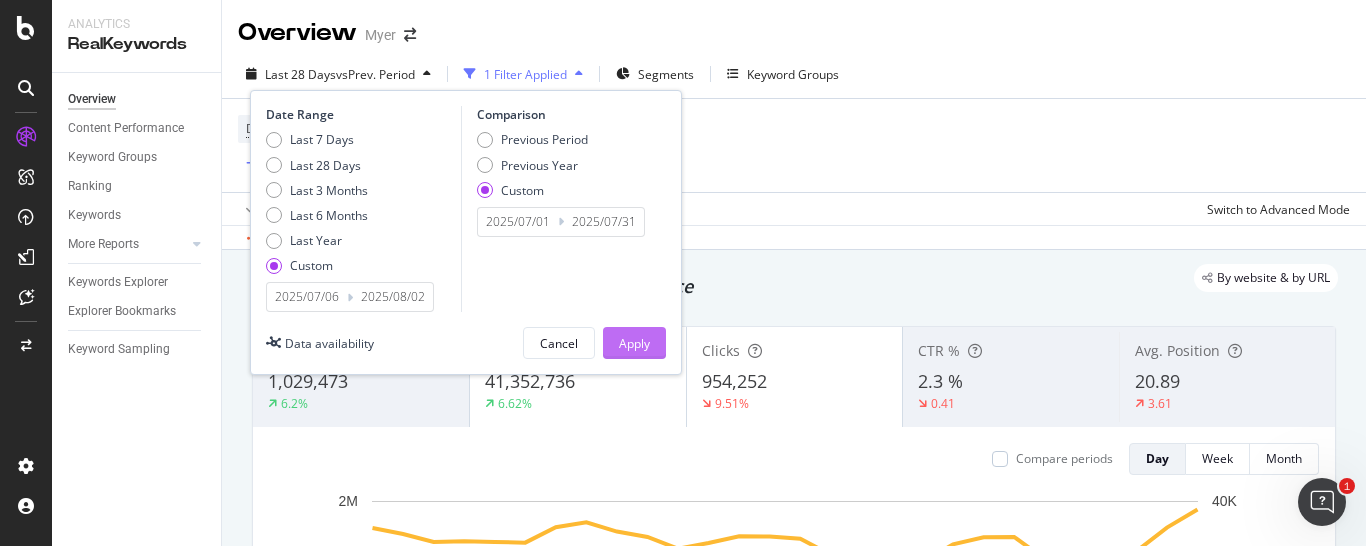 click on "Apply" at bounding box center (634, 343) 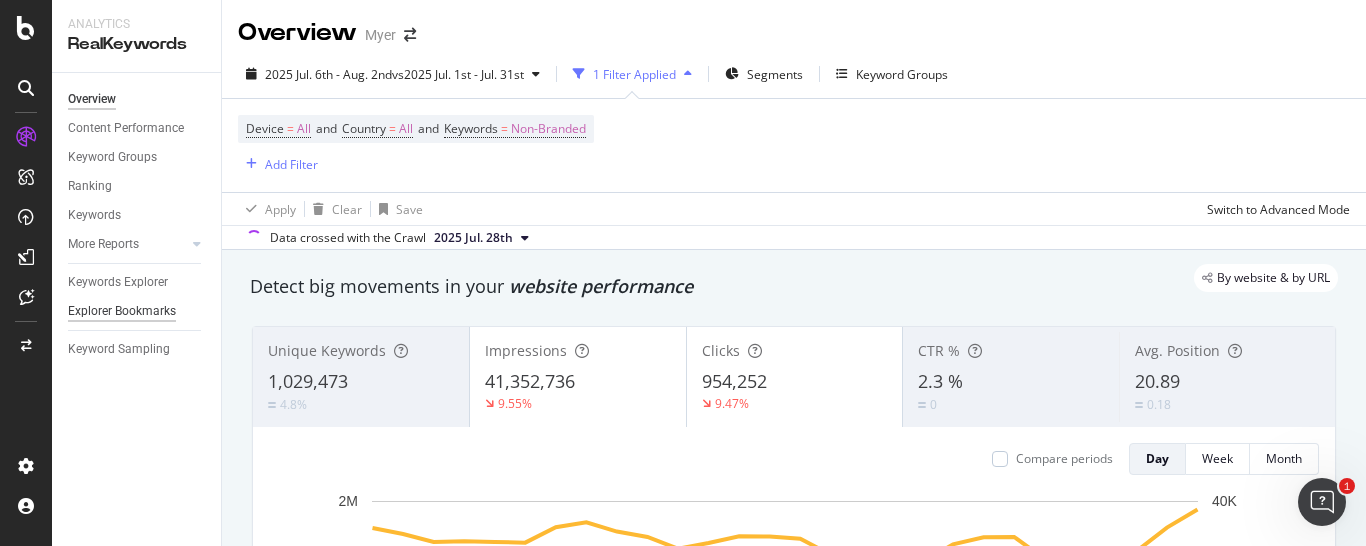 click on "Explorer Bookmarks" at bounding box center [122, 311] 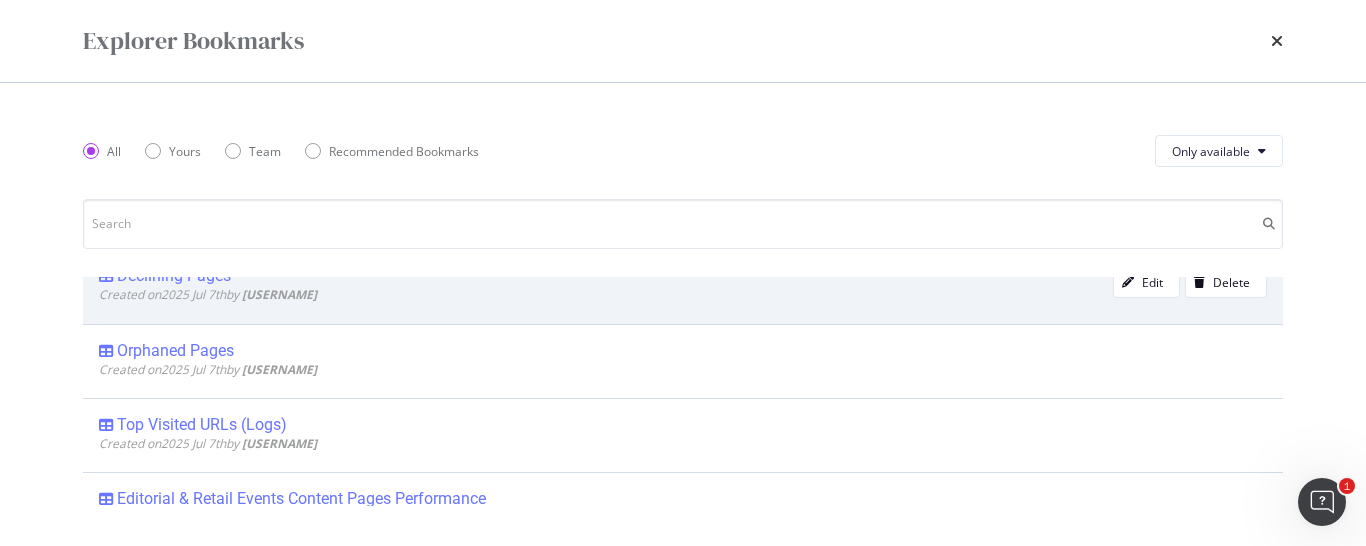 scroll, scrollTop: 306, scrollLeft: 0, axis: vertical 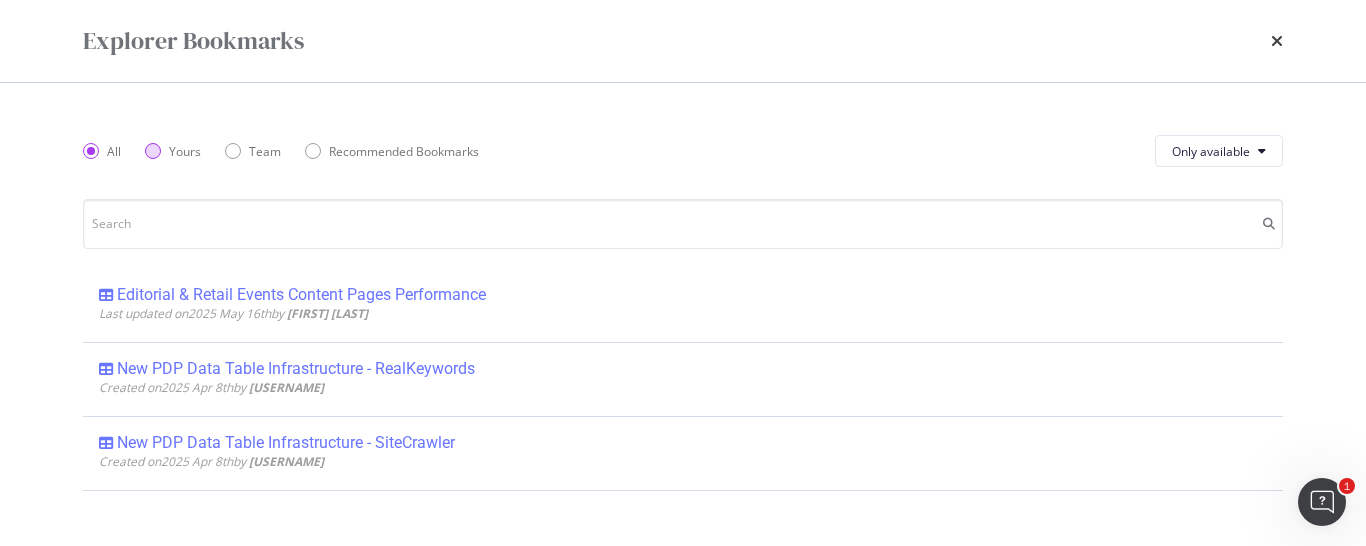 click at bounding box center (153, 151) 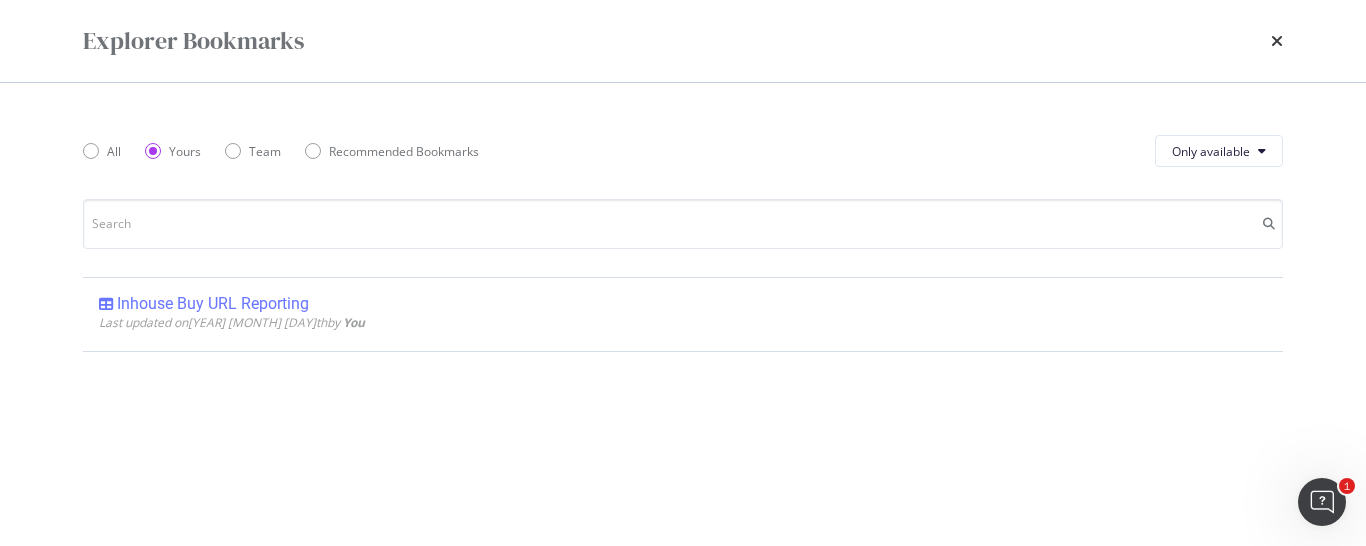 scroll, scrollTop: 0, scrollLeft: 0, axis: both 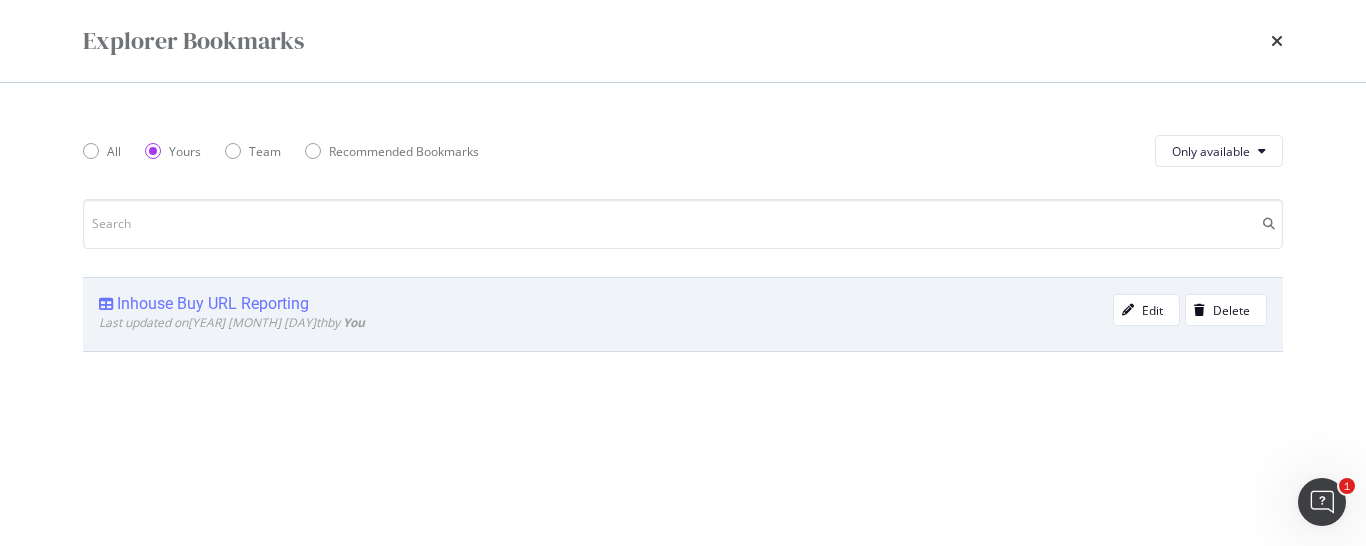 click on "Inhouse Buy URL Reporting" at bounding box center (213, 304) 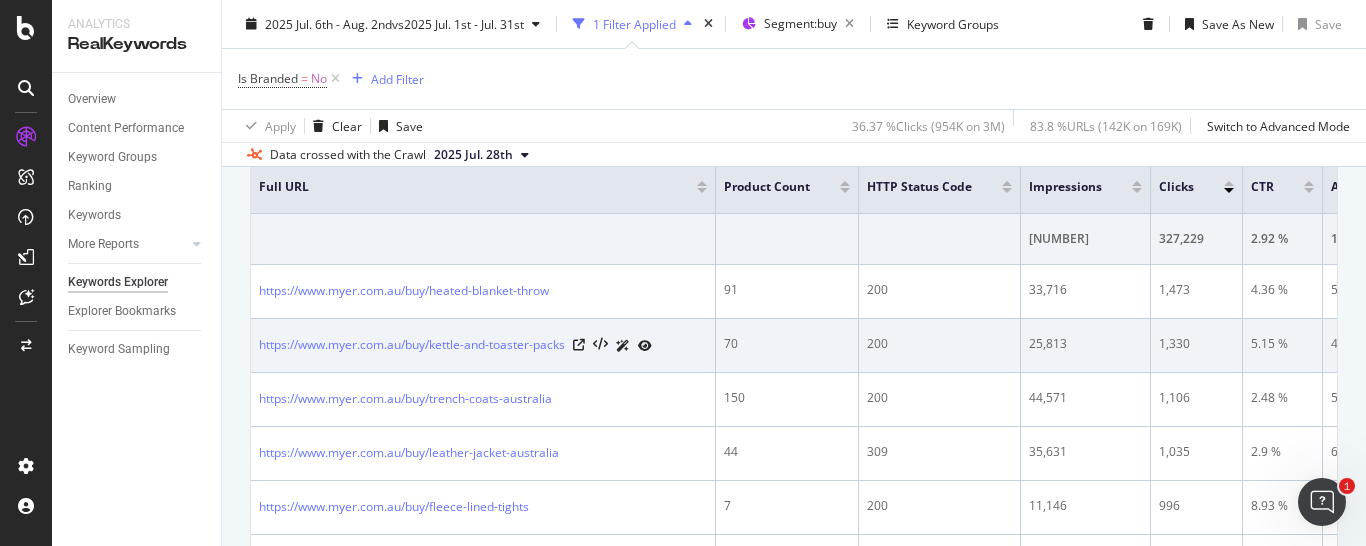 scroll, scrollTop: 204, scrollLeft: 0, axis: vertical 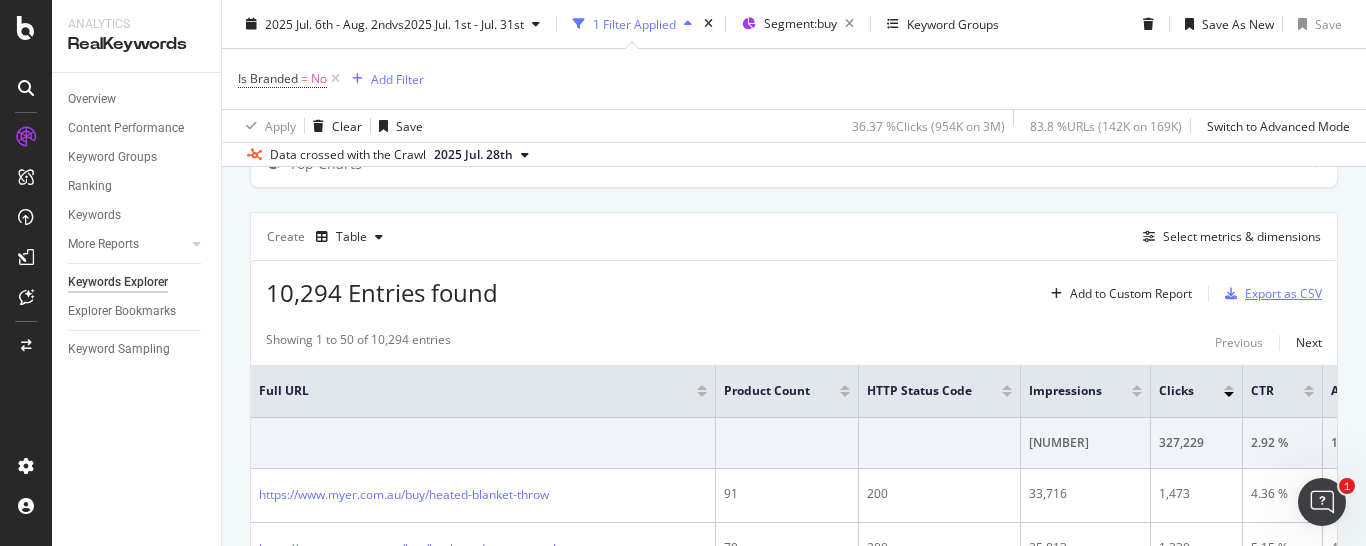 click on "Export as CSV" at bounding box center (1283, 293) 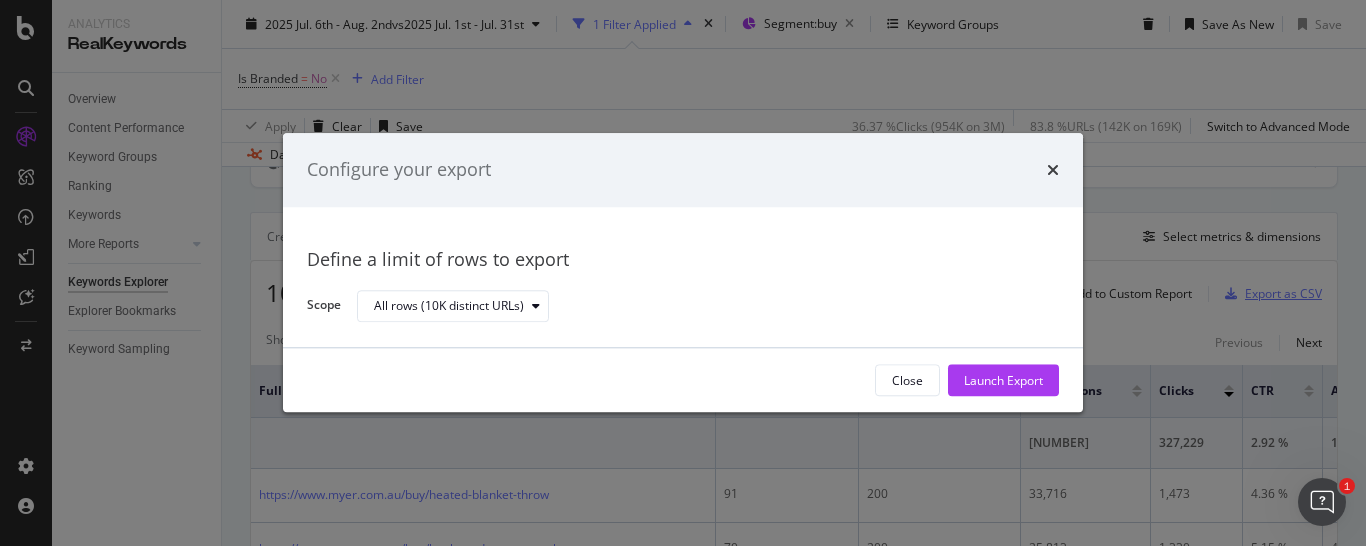 scroll, scrollTop: 204, scrollLeft: 0, axis: vertical 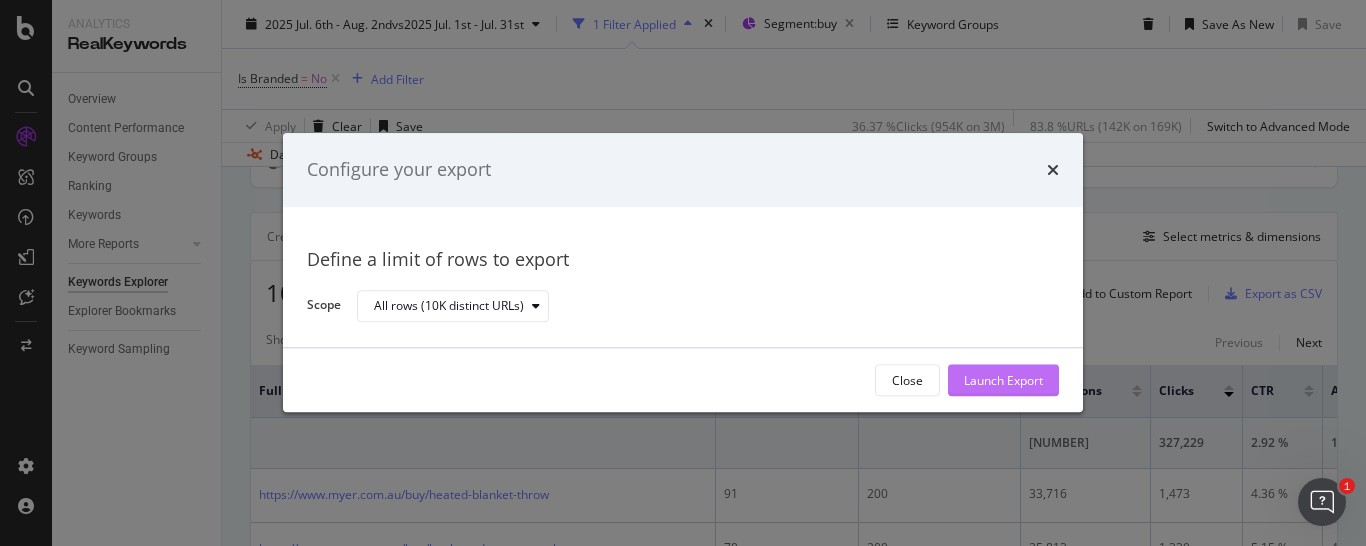 click on "Launch Export" at bounding box center (1003, 380) 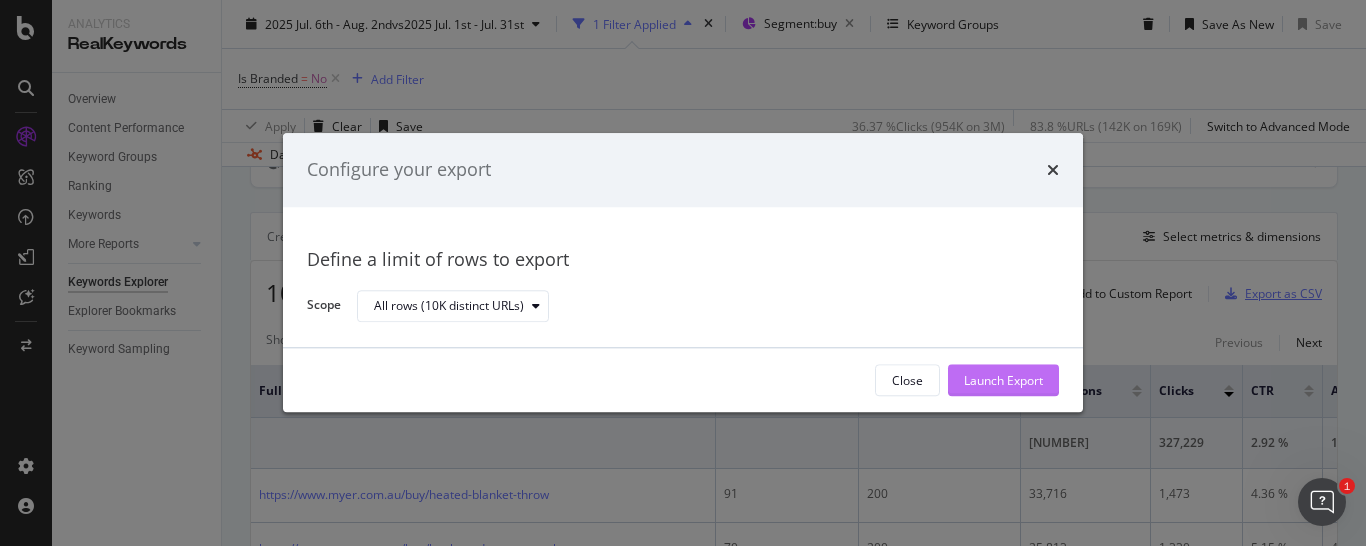 scroll, scrollTop: 204, scrollLeft: 0, axis: vertical 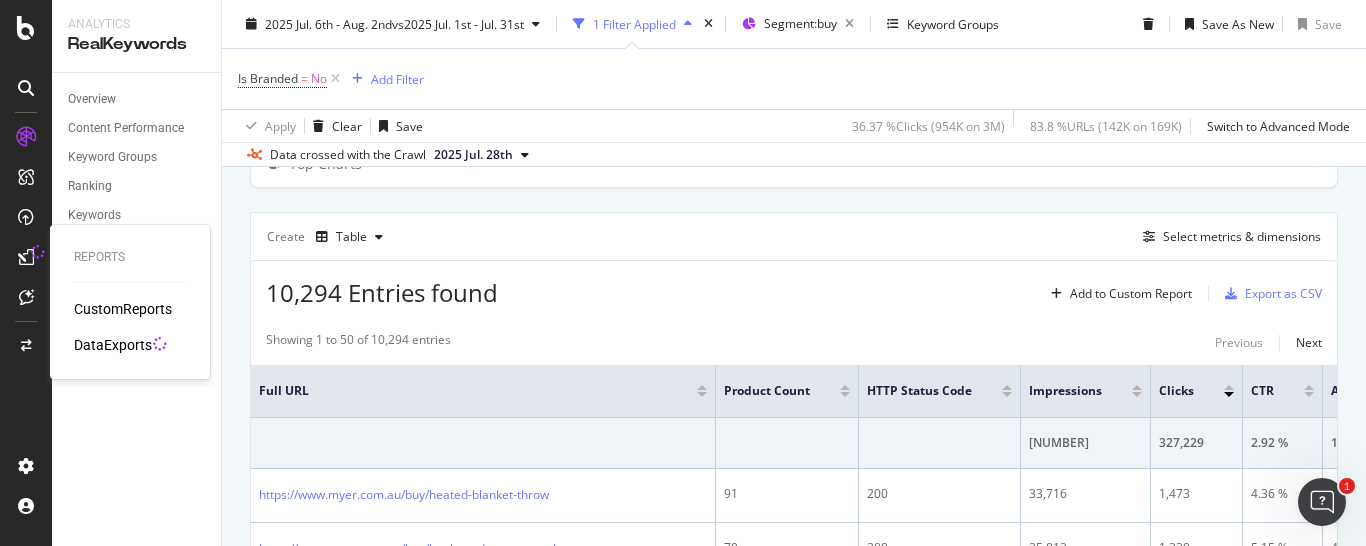 click on "DataExports" at bounding box center (113, 345) 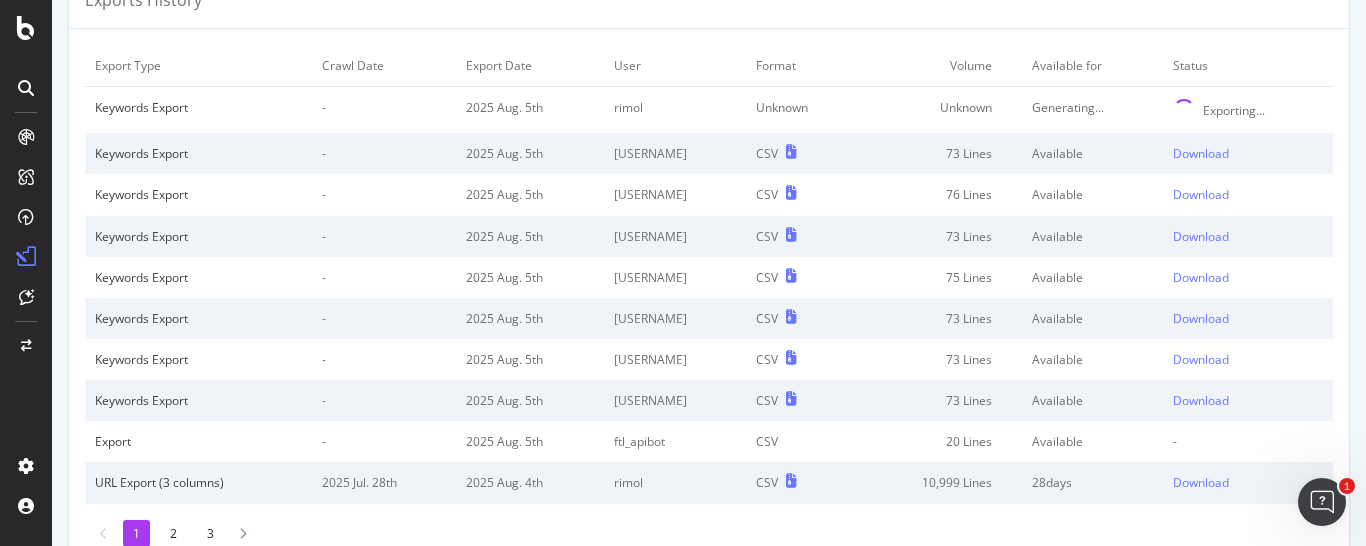 scroll, scrollTop: 0, scrollLeft: 0, axis: both 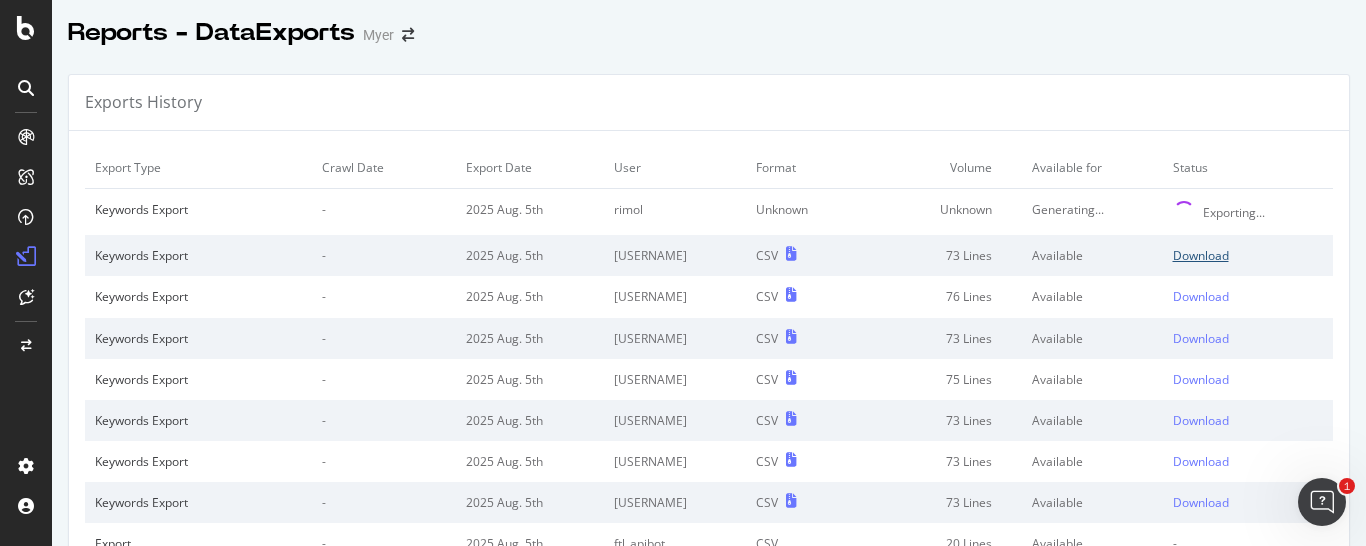 click on "Download" at bounding box center (1201, 255) 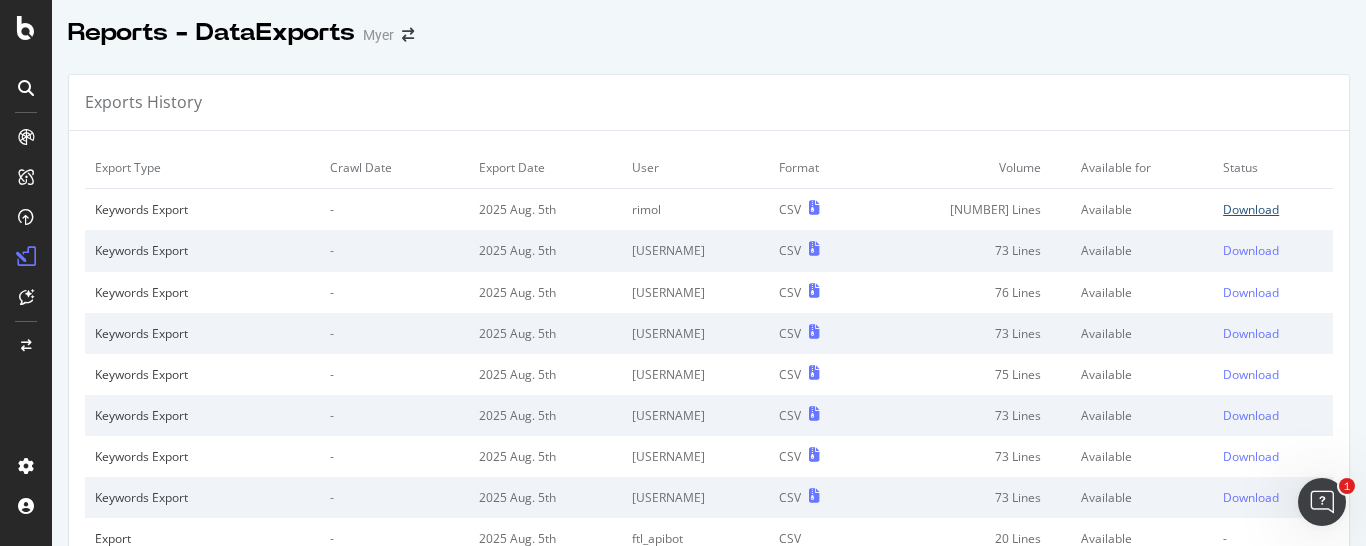 click on "Download" at bounding box center [1251, 209] 